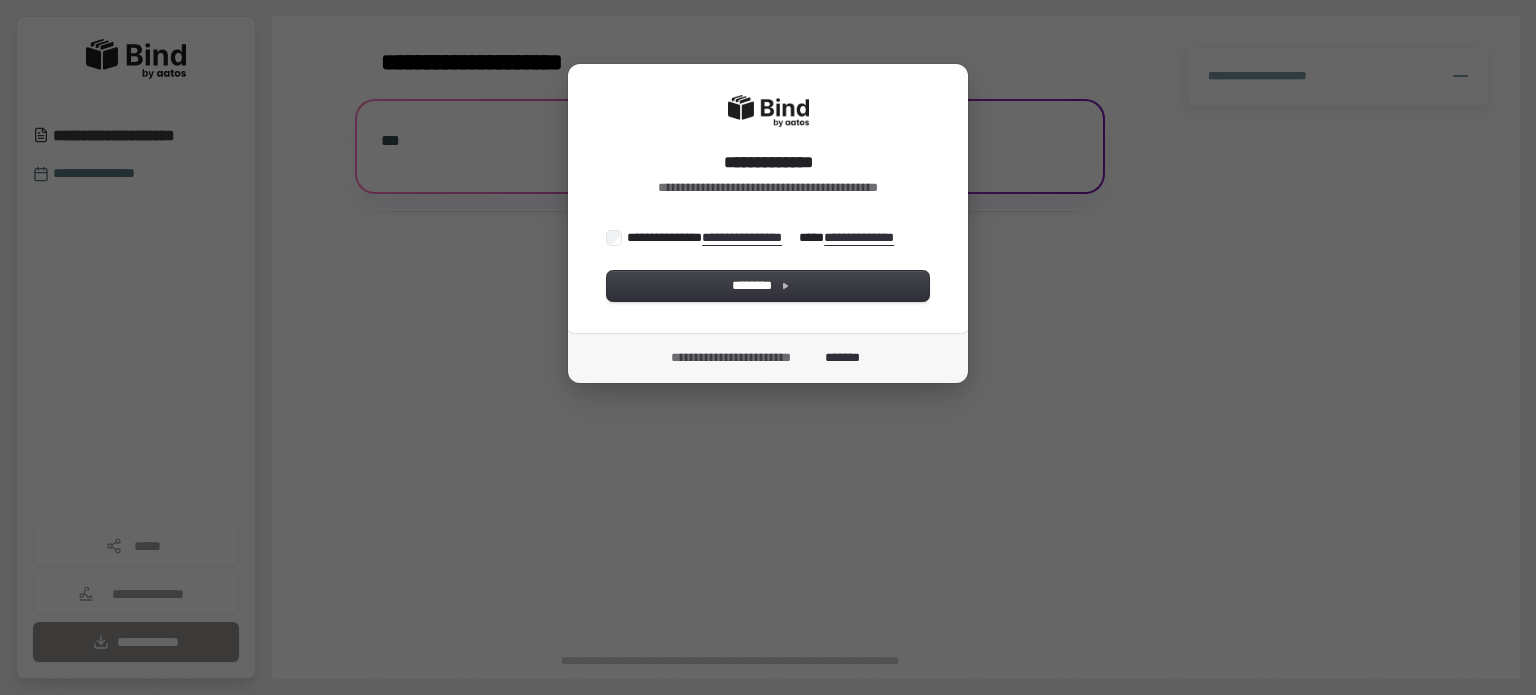 scroll, scrollTop: 0, scrollLeft: 0, axis: both 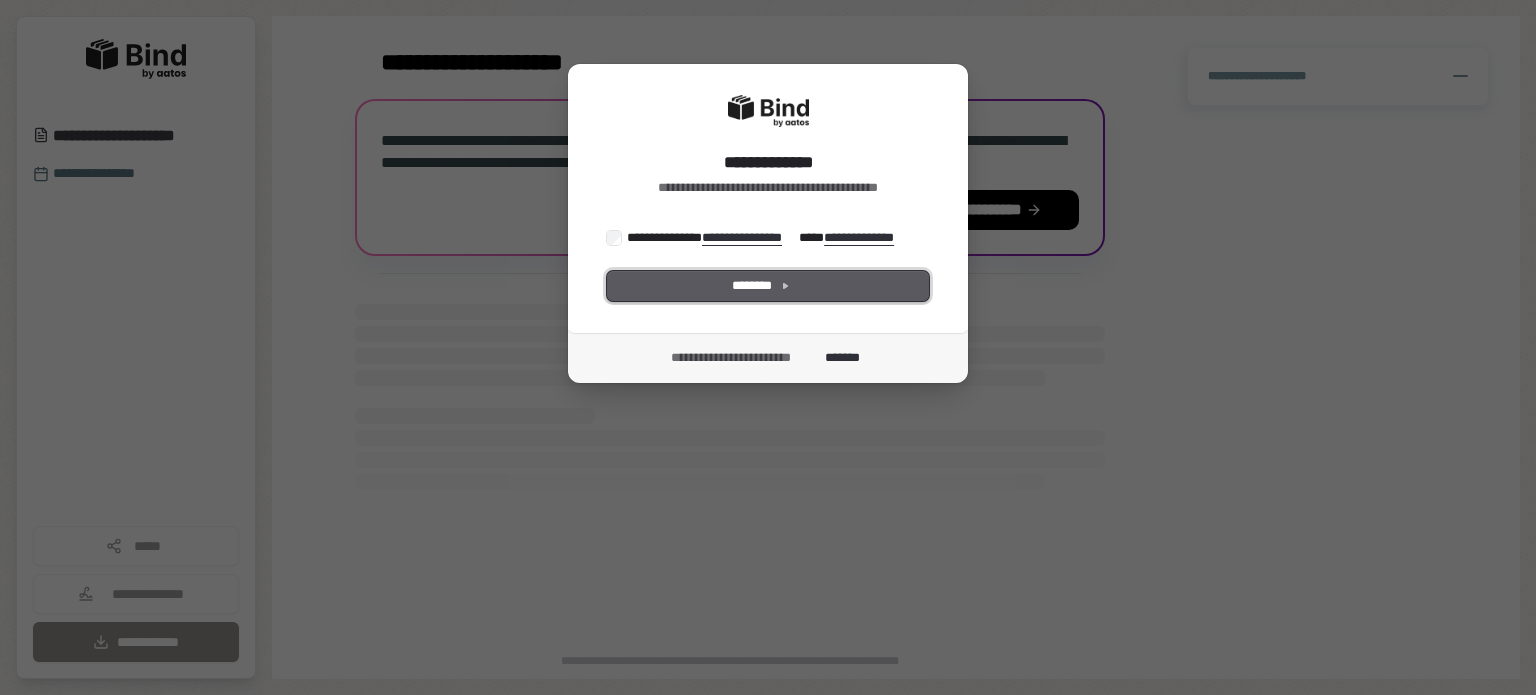 click on "********" at bounding box center (768, 286) 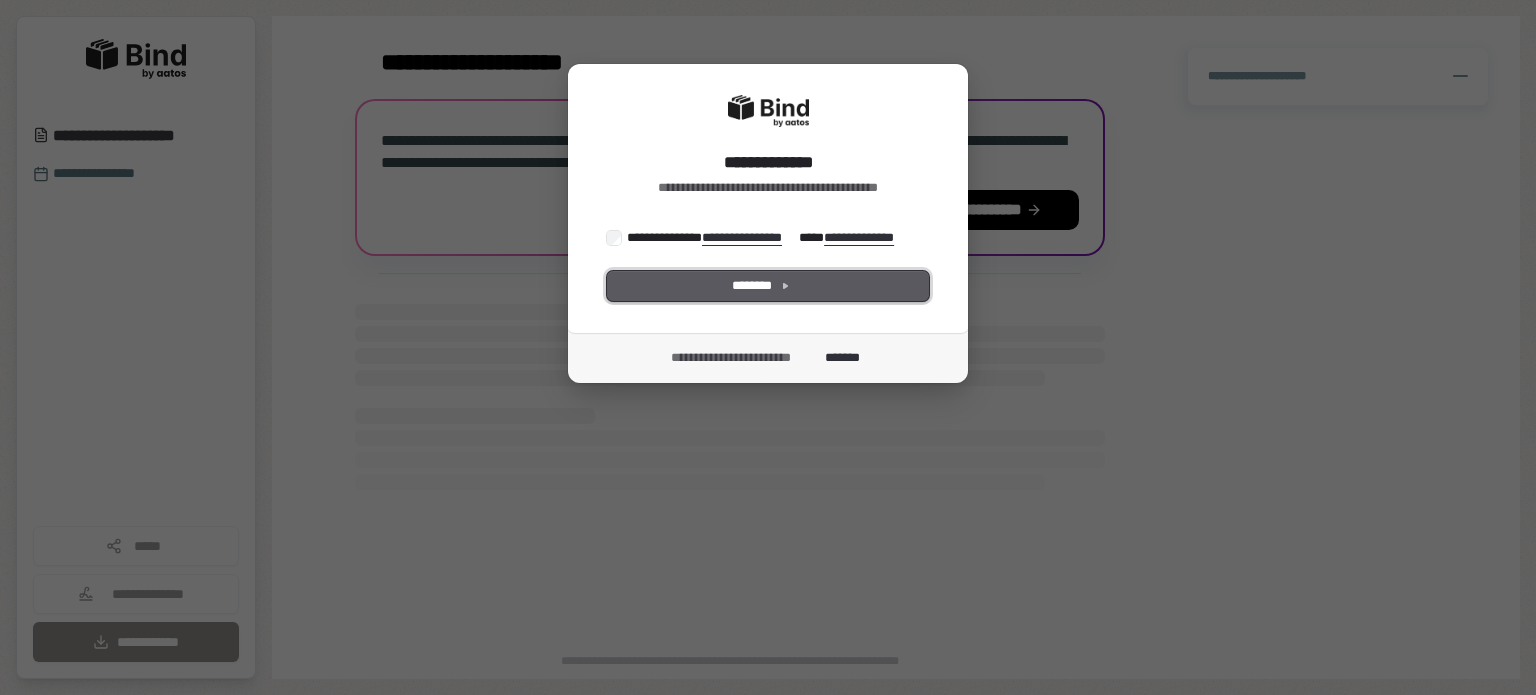 click on "********" at bounding box center (768, 286) 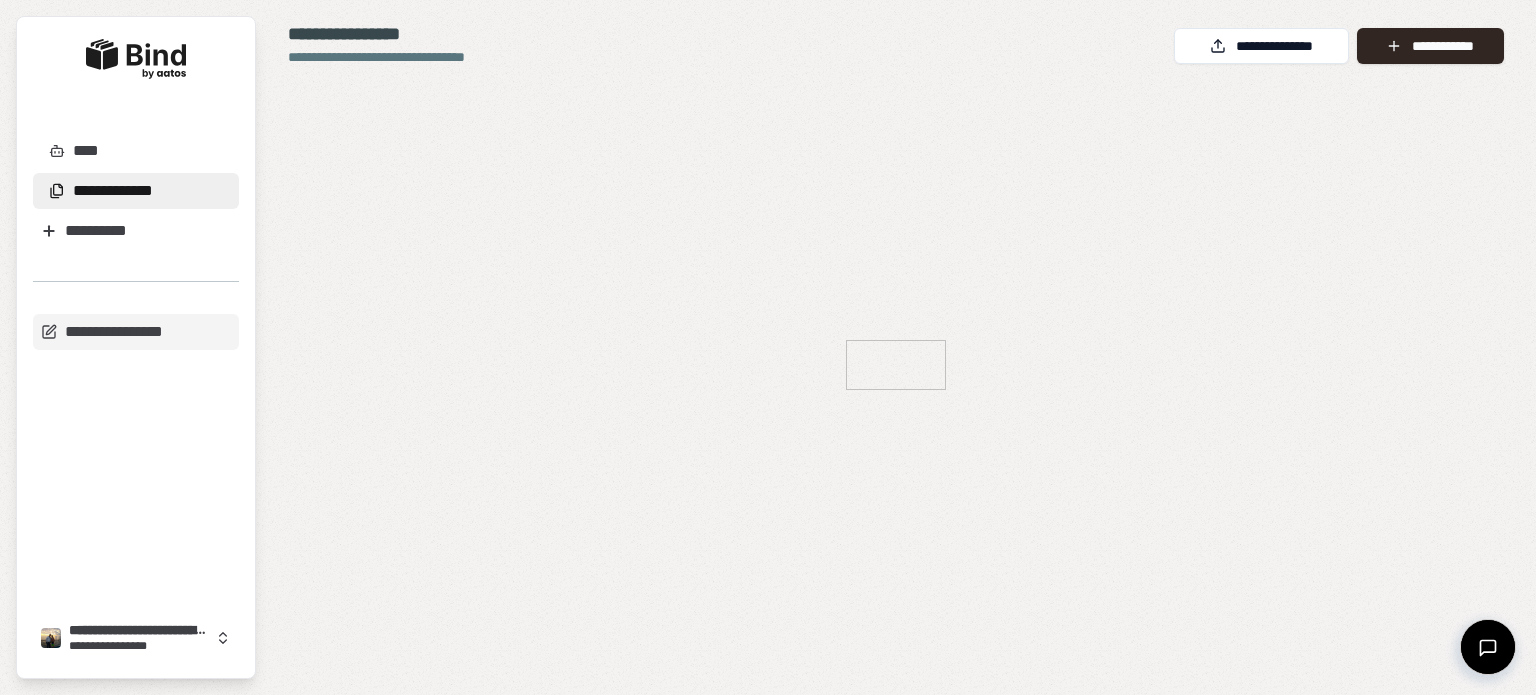 scroll, scrollTop: 0, scrollLeft: 0, axis: both 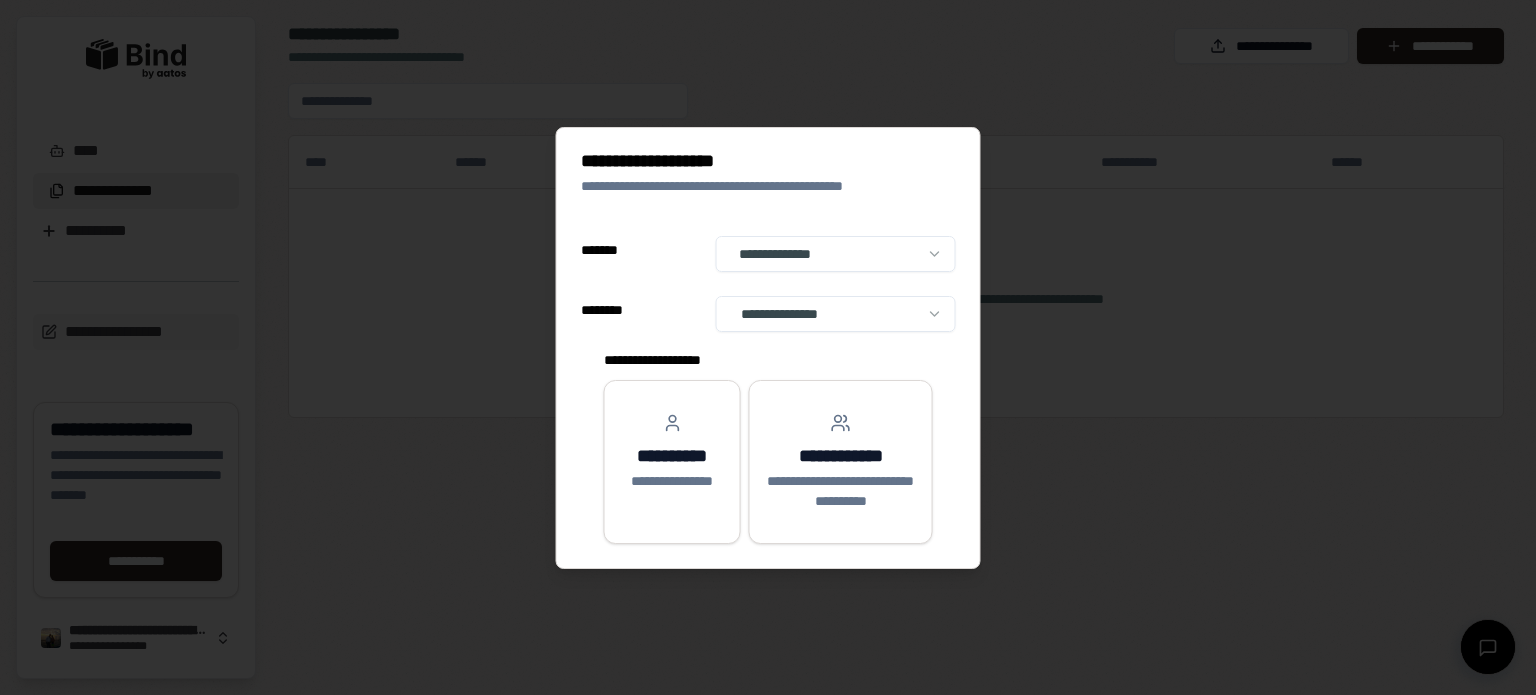 select on "**" 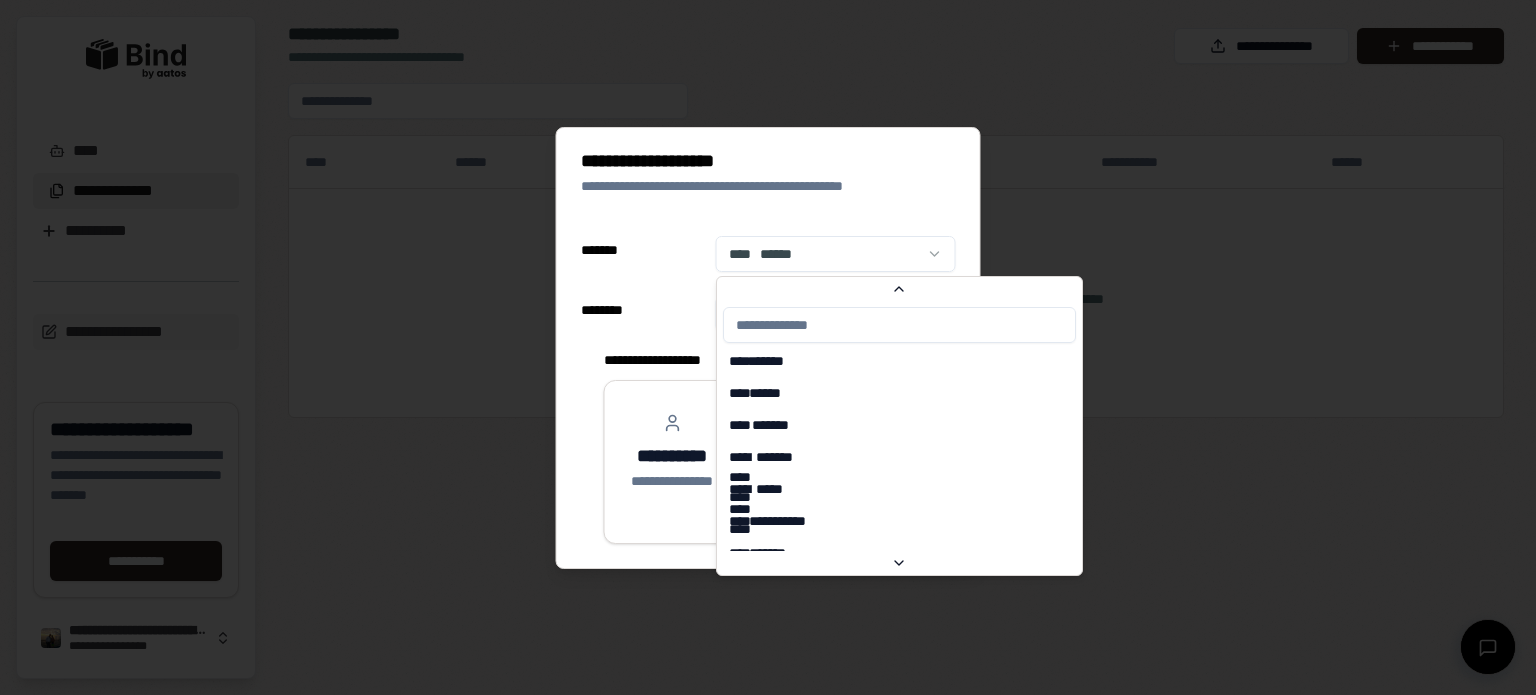click on "**********" at bounding box center (768, 347) 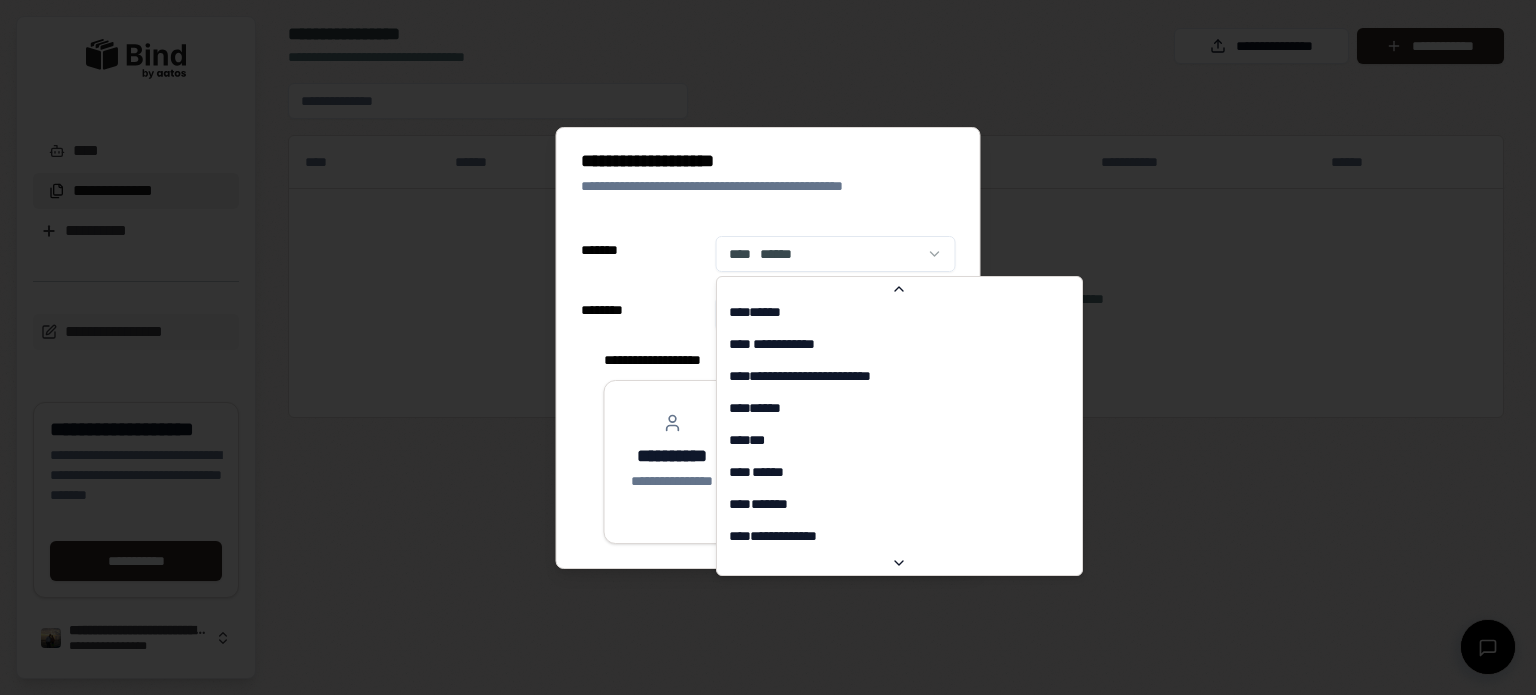 scroll, scrollTop: 7473, scrollLeft: 0, axis: vertical 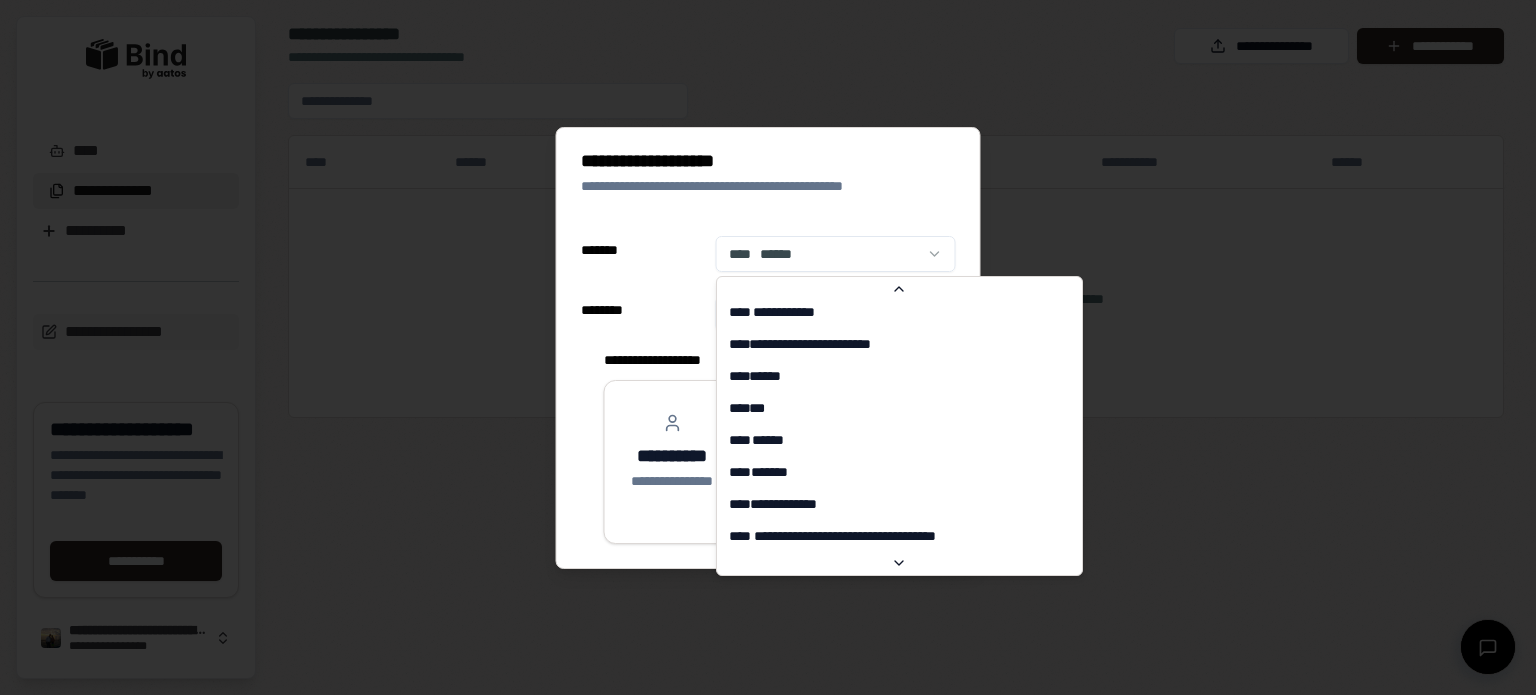 select on "**" 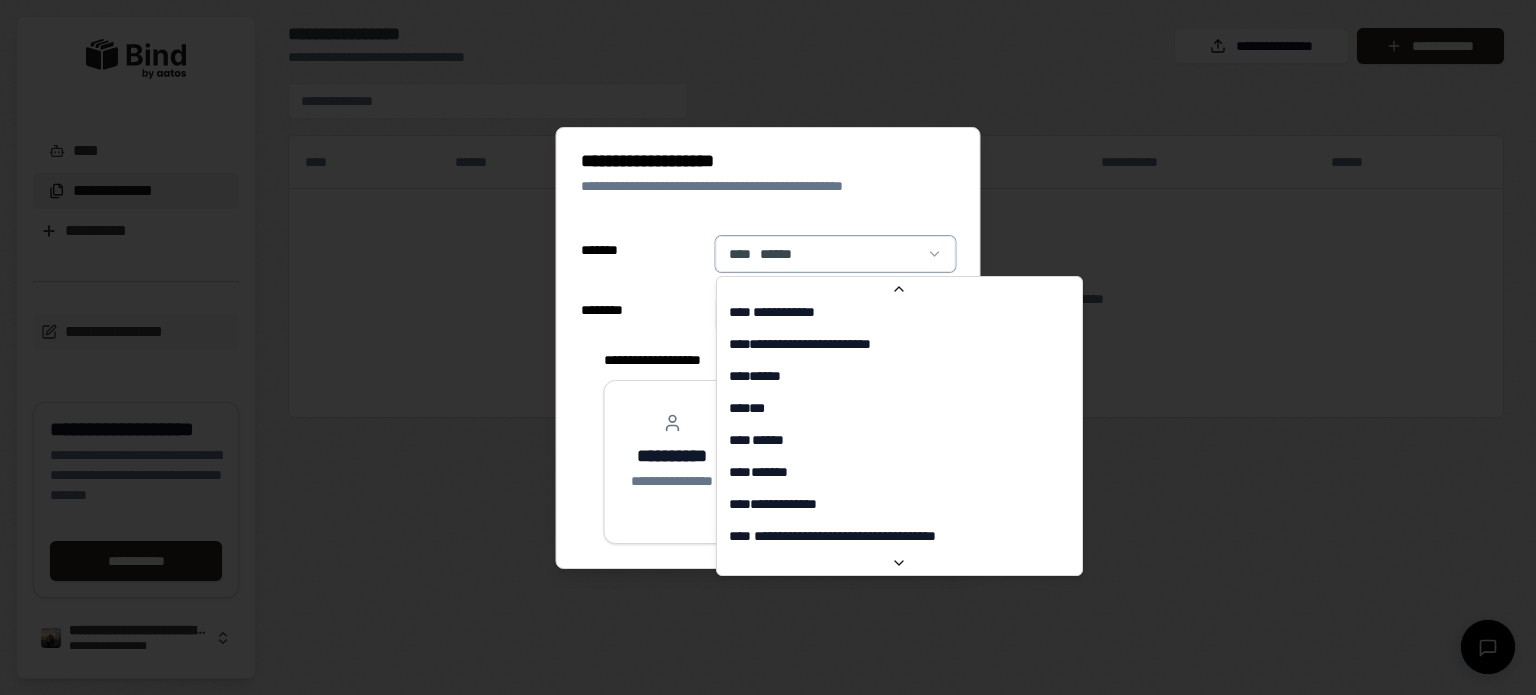 type 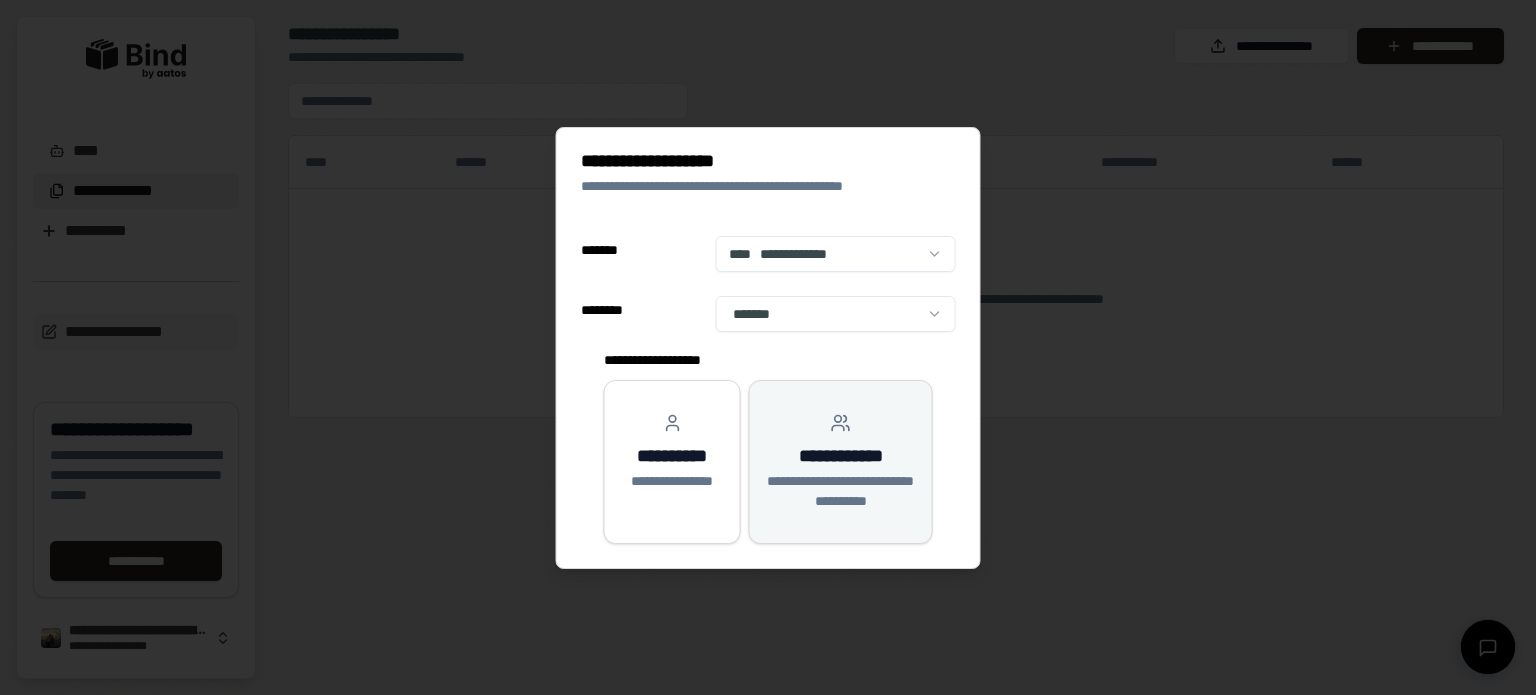click on "**********" at bounding box center [841, 462] 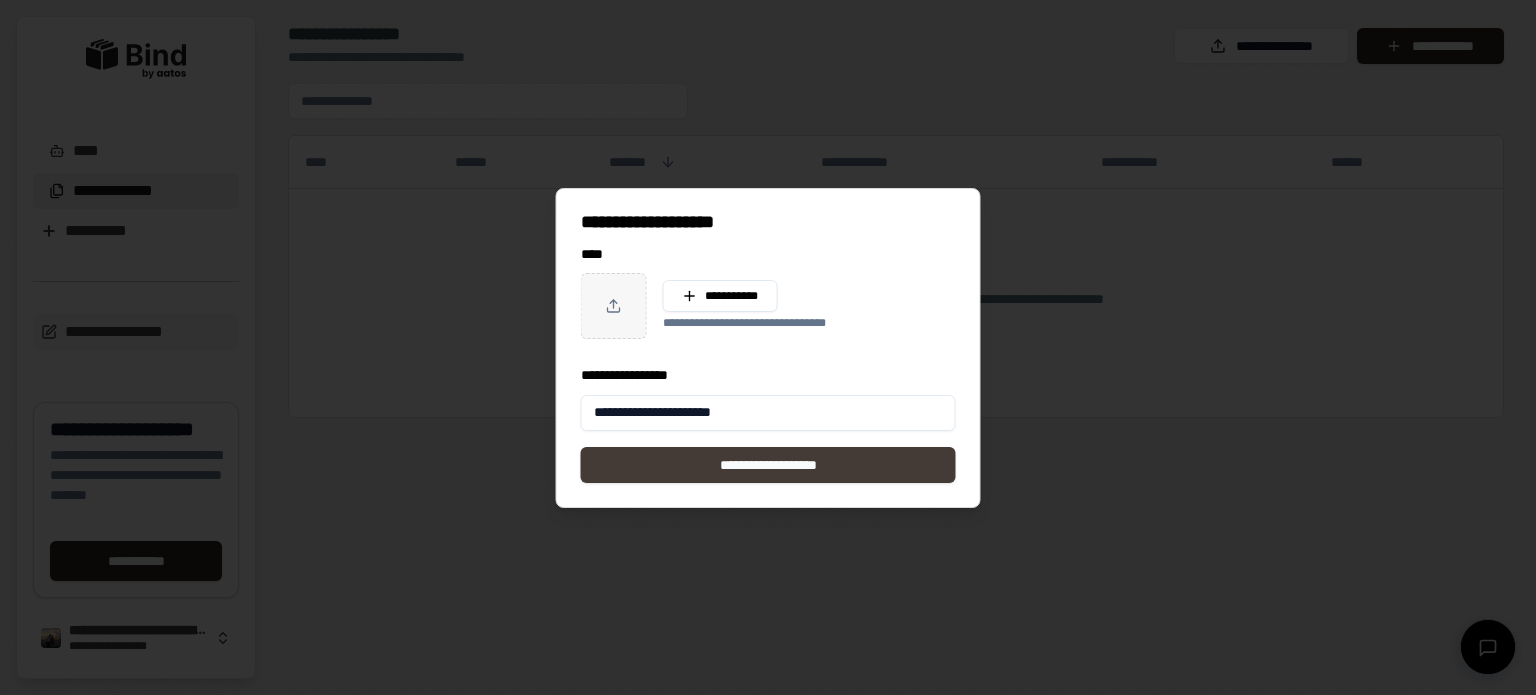 type on "**********" 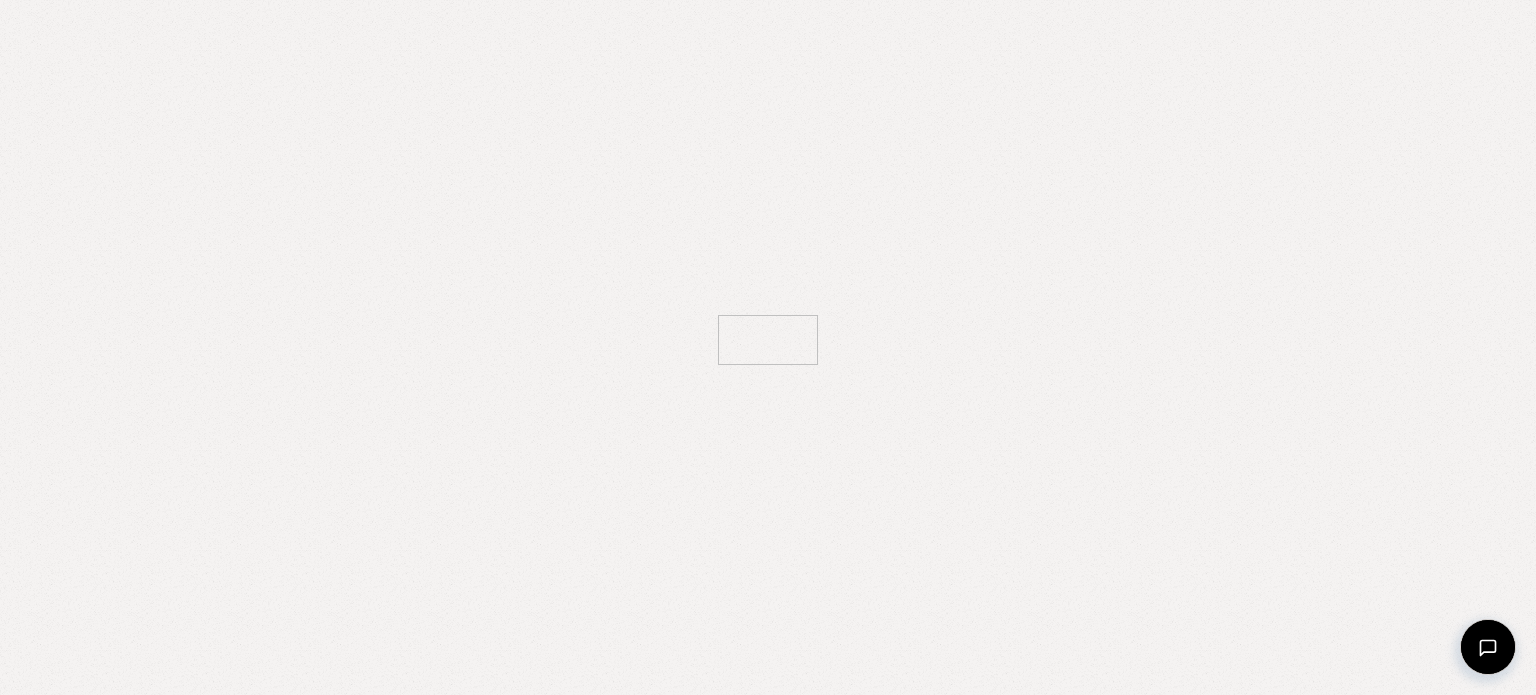 scroll, scrollTop: 0, scrollLeft: 0, axis: both 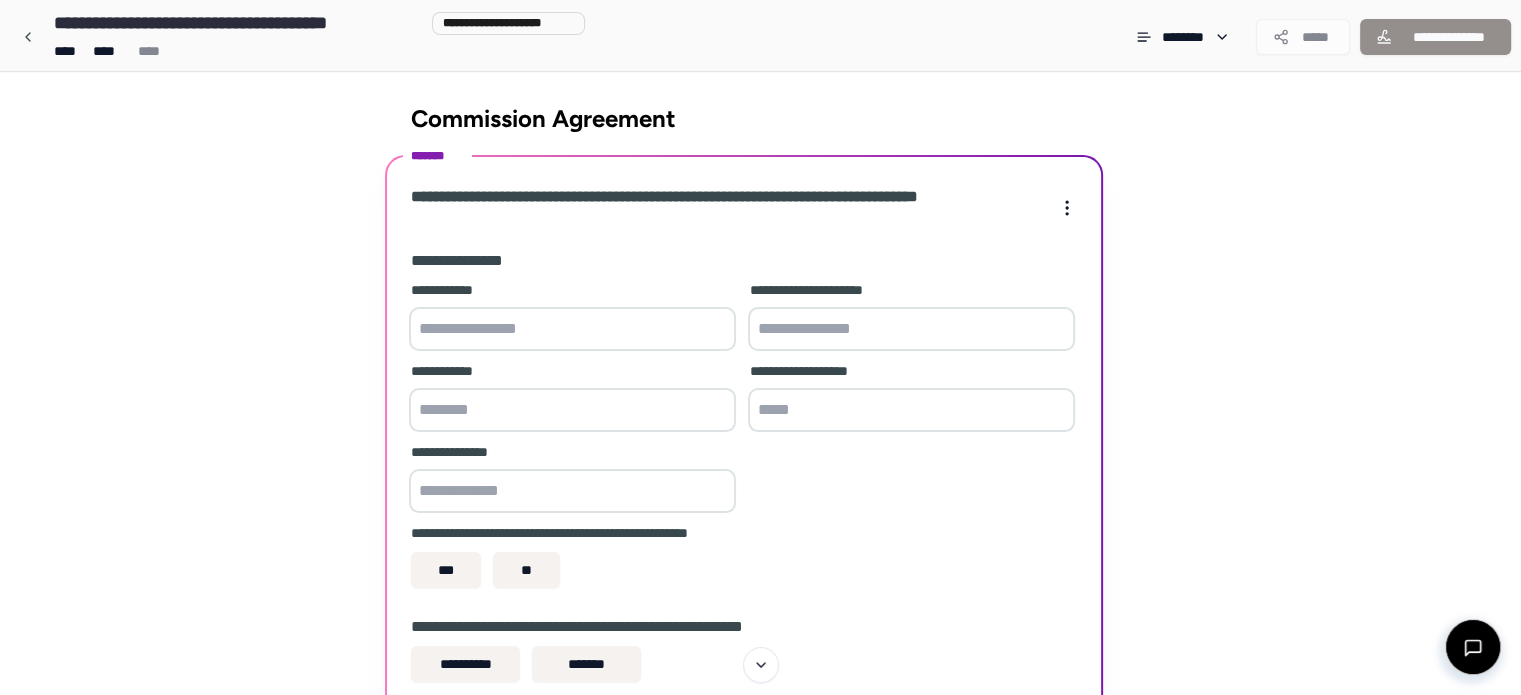click at bounding box center [572, 329] 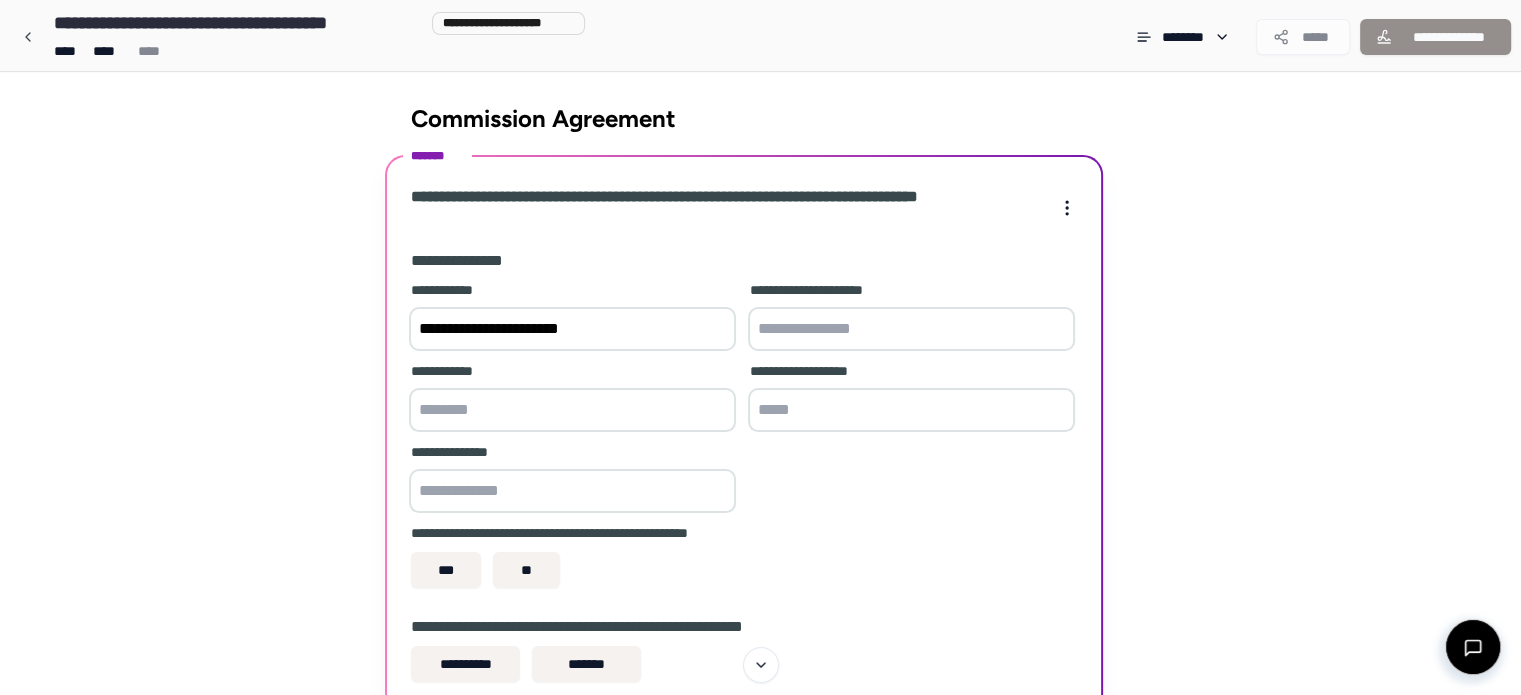 type on "**********" 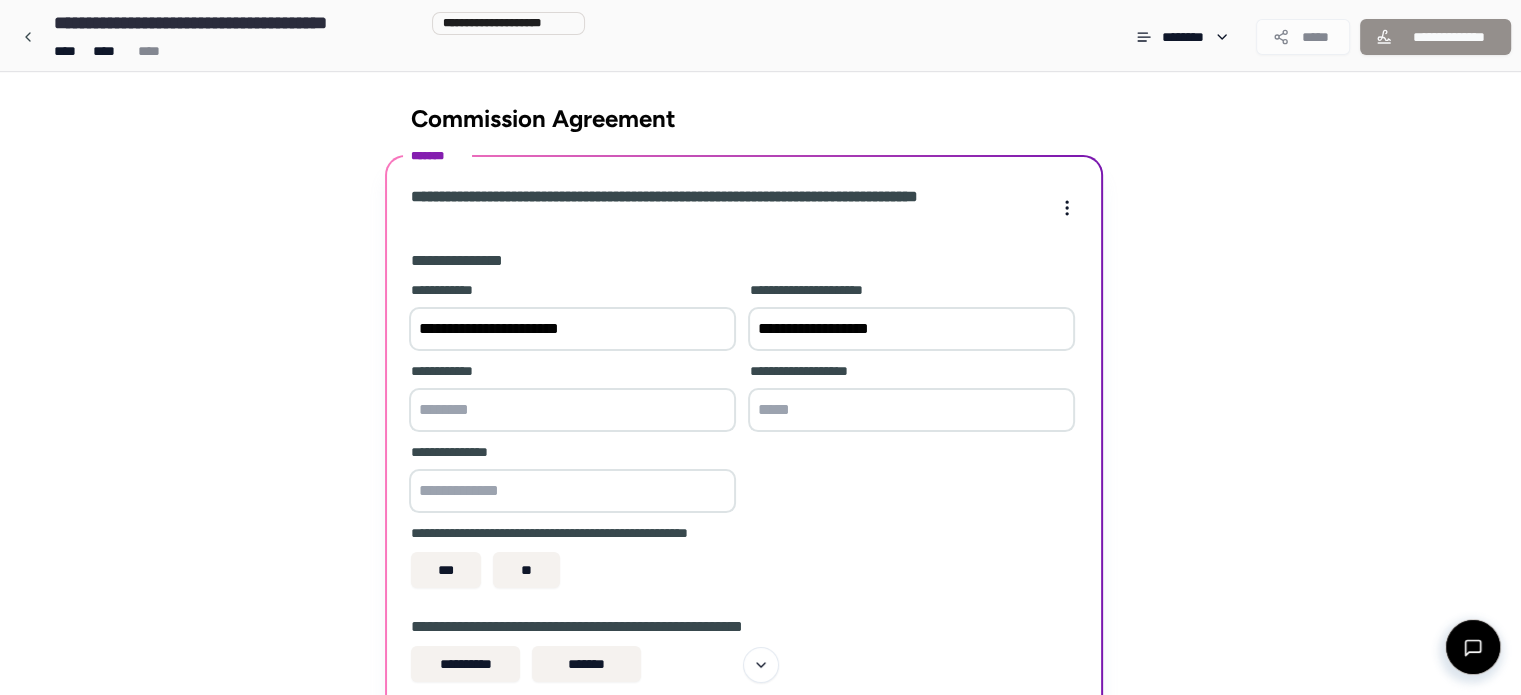 type on "**********" 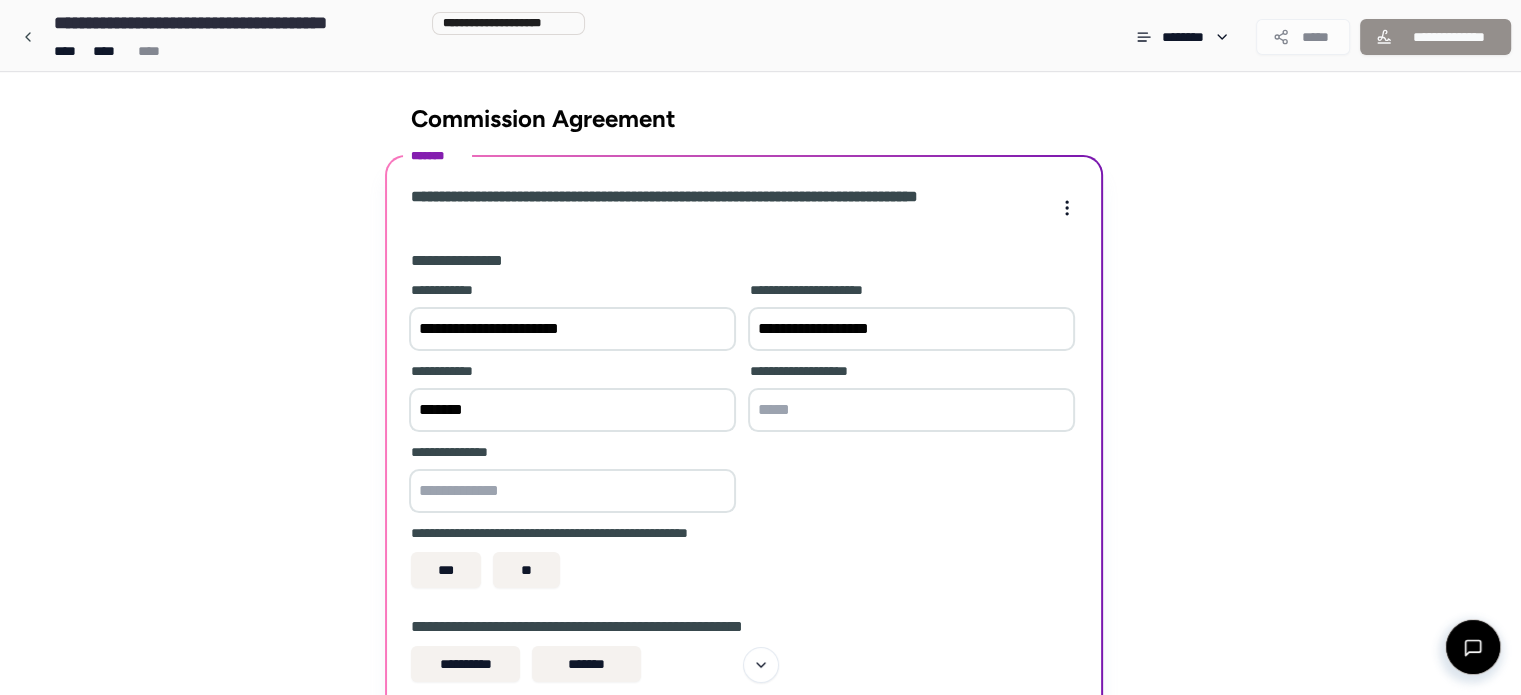 type on "*******" 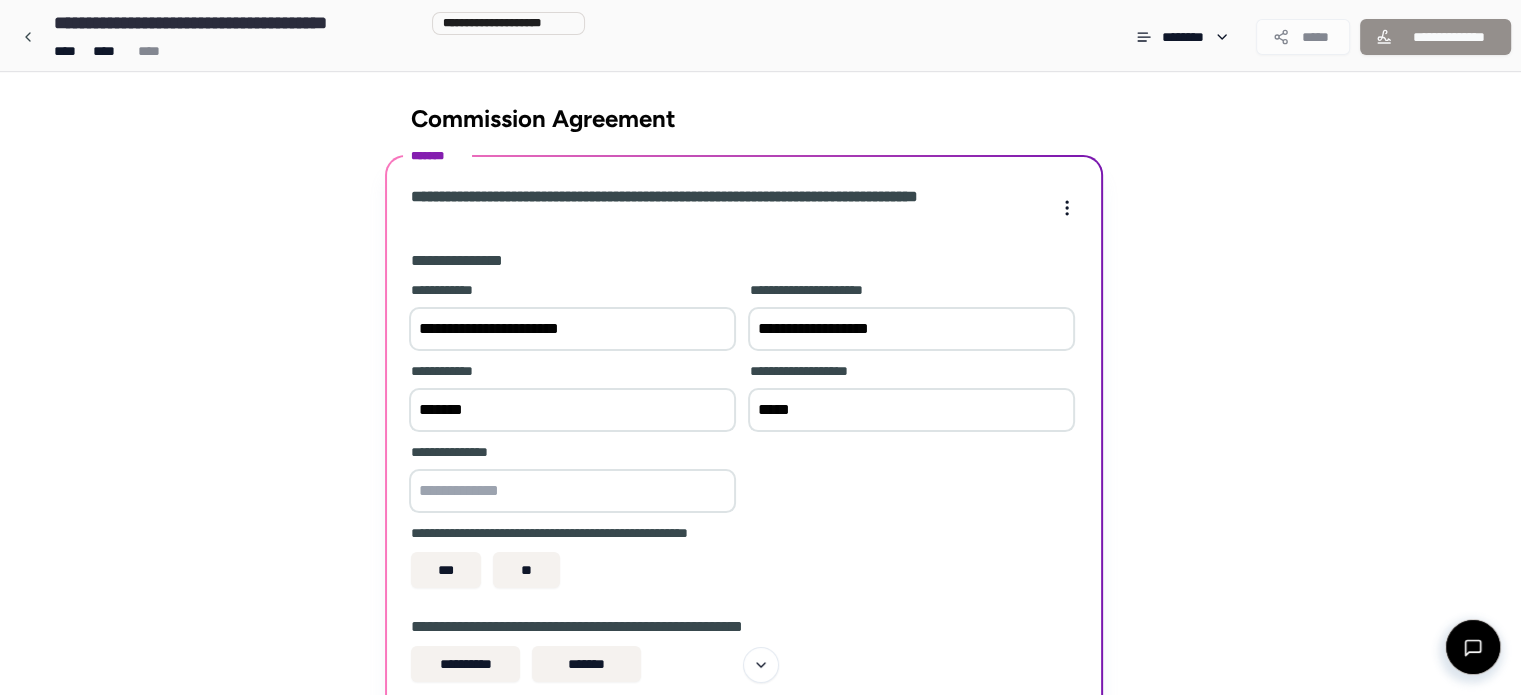 type on "*****" 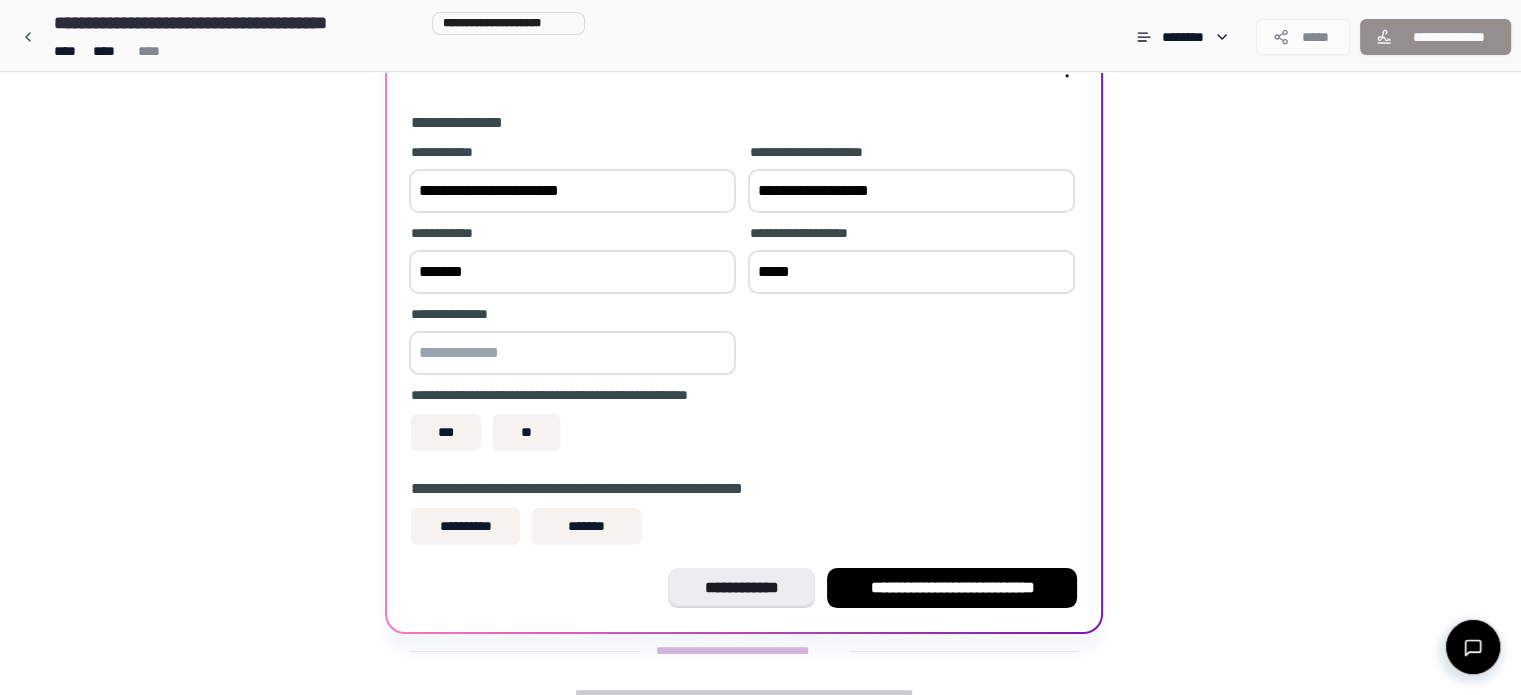scroll, scrollTop: 154, scrollLeft: 0, axis: vertical 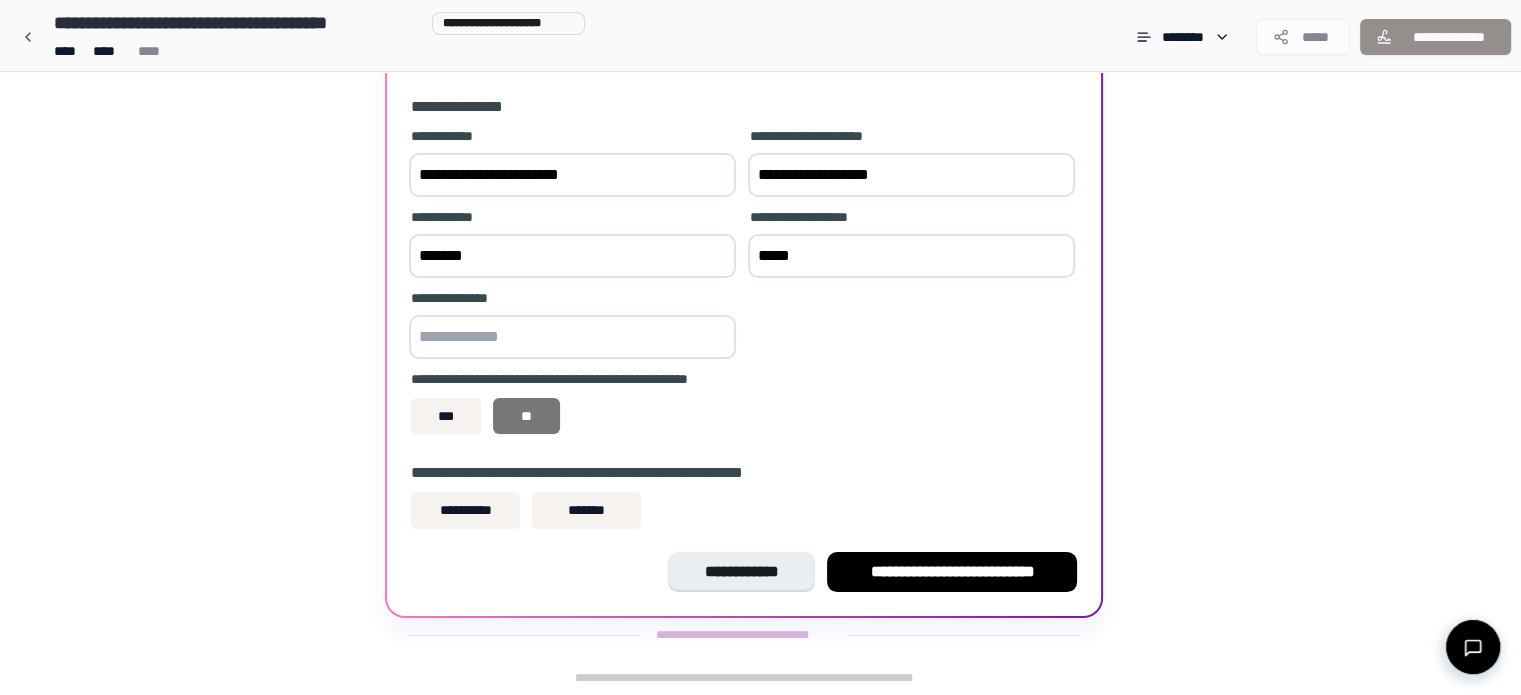 click on "**" at bounding box center (526, 416) 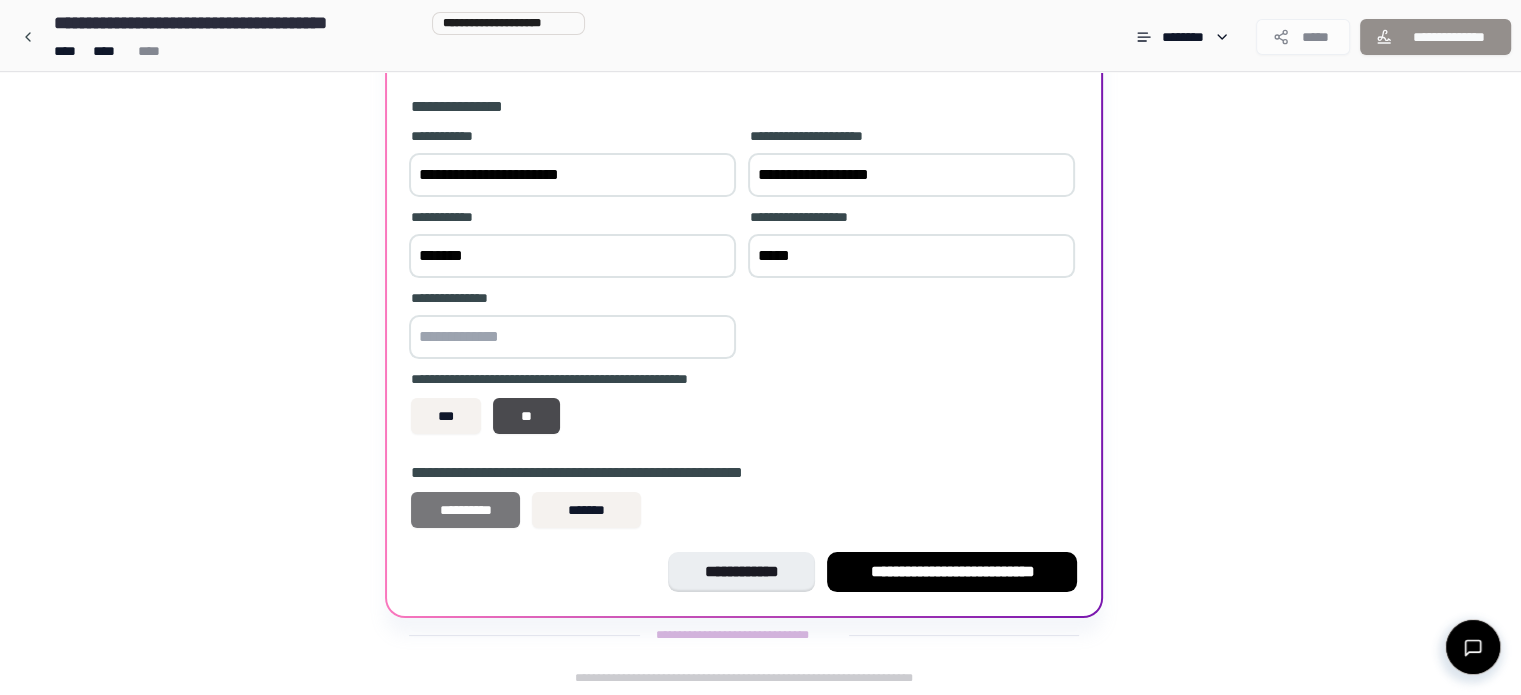 click on "**********" at bounding box center (465, 510) 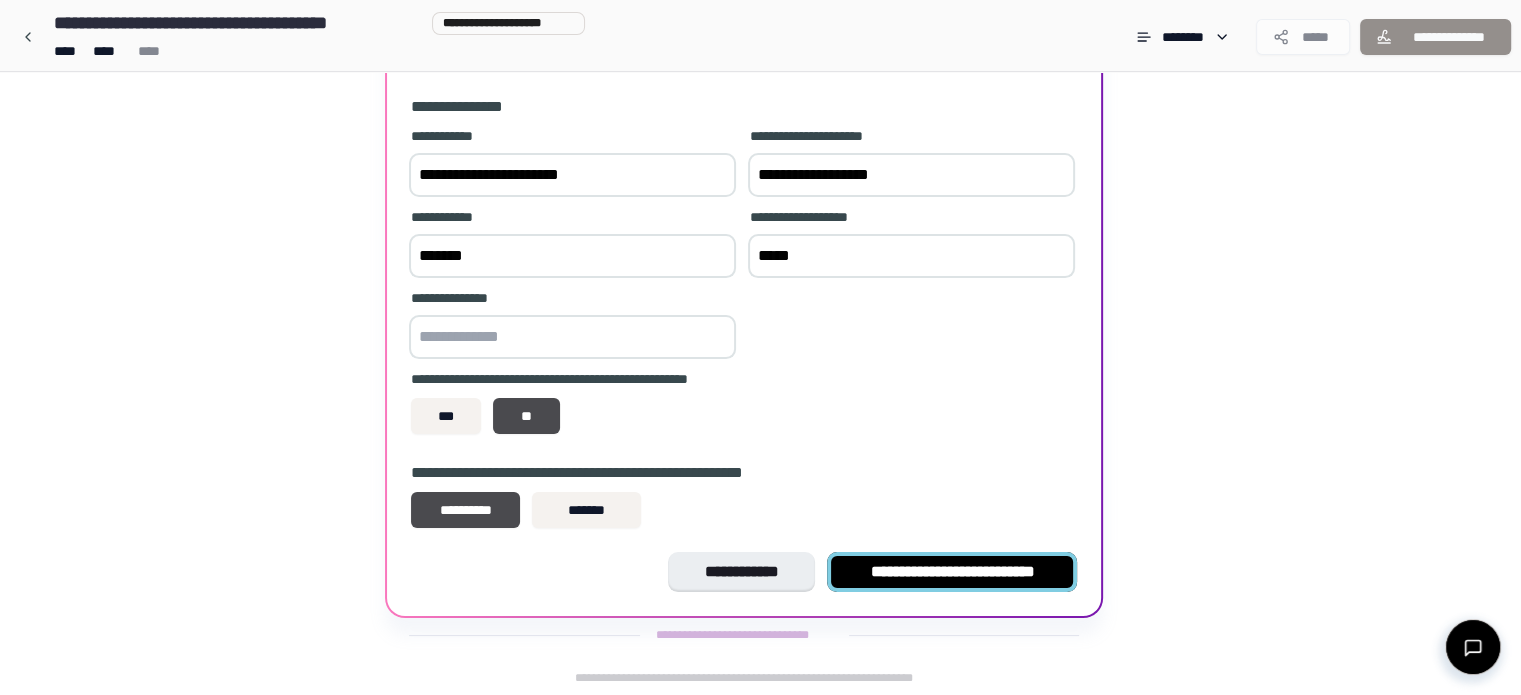 click on "**********" at bounding box center [952, 572] 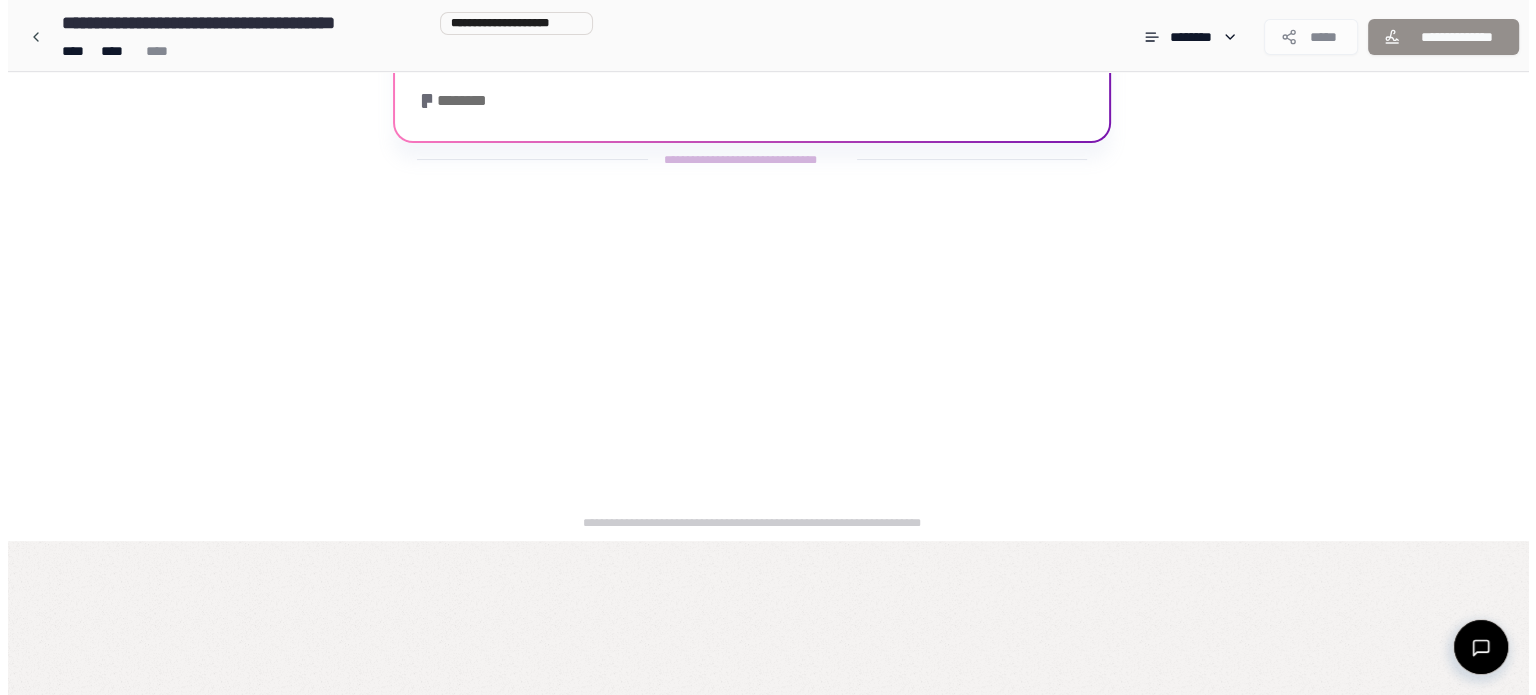 scroll, scrollTop: 0, scrollLeft: 0, axis: both 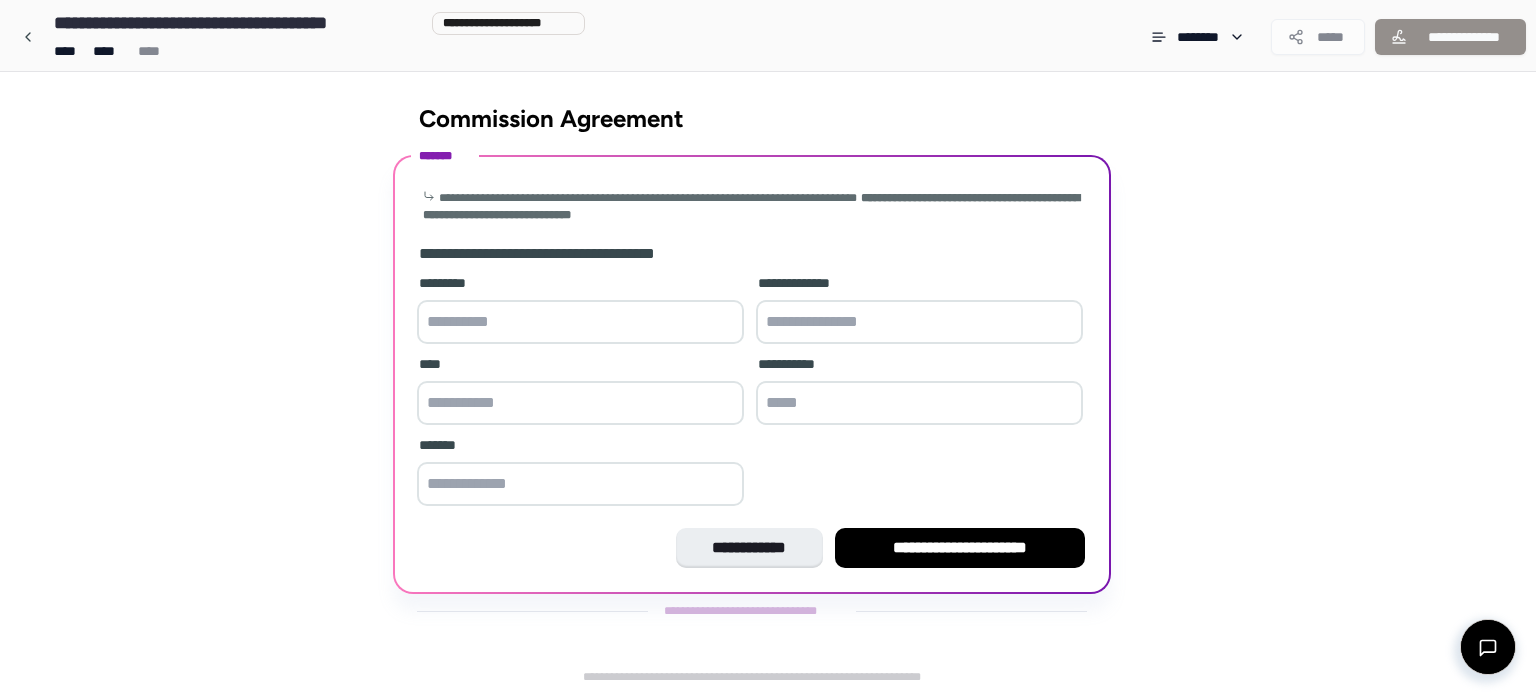 click at bounding box center (580, 322) 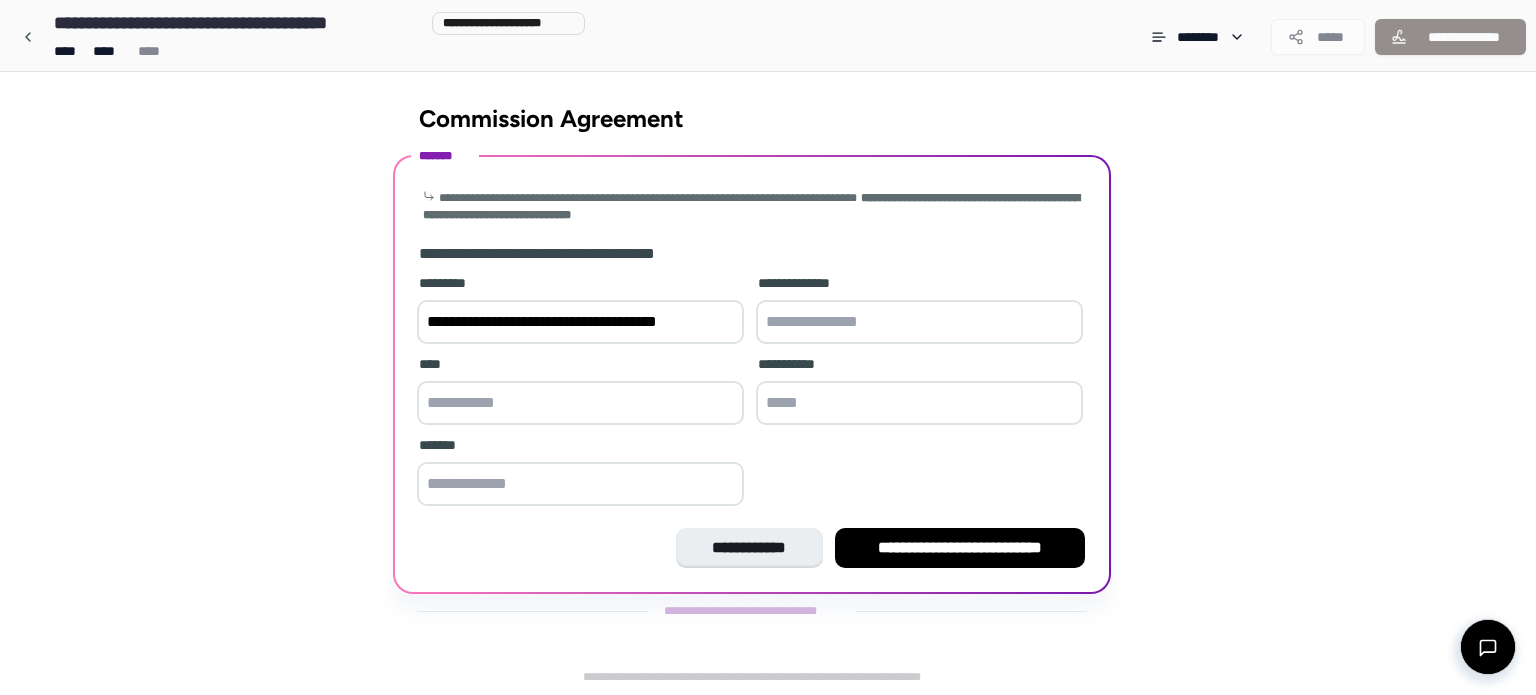 type on "**********" 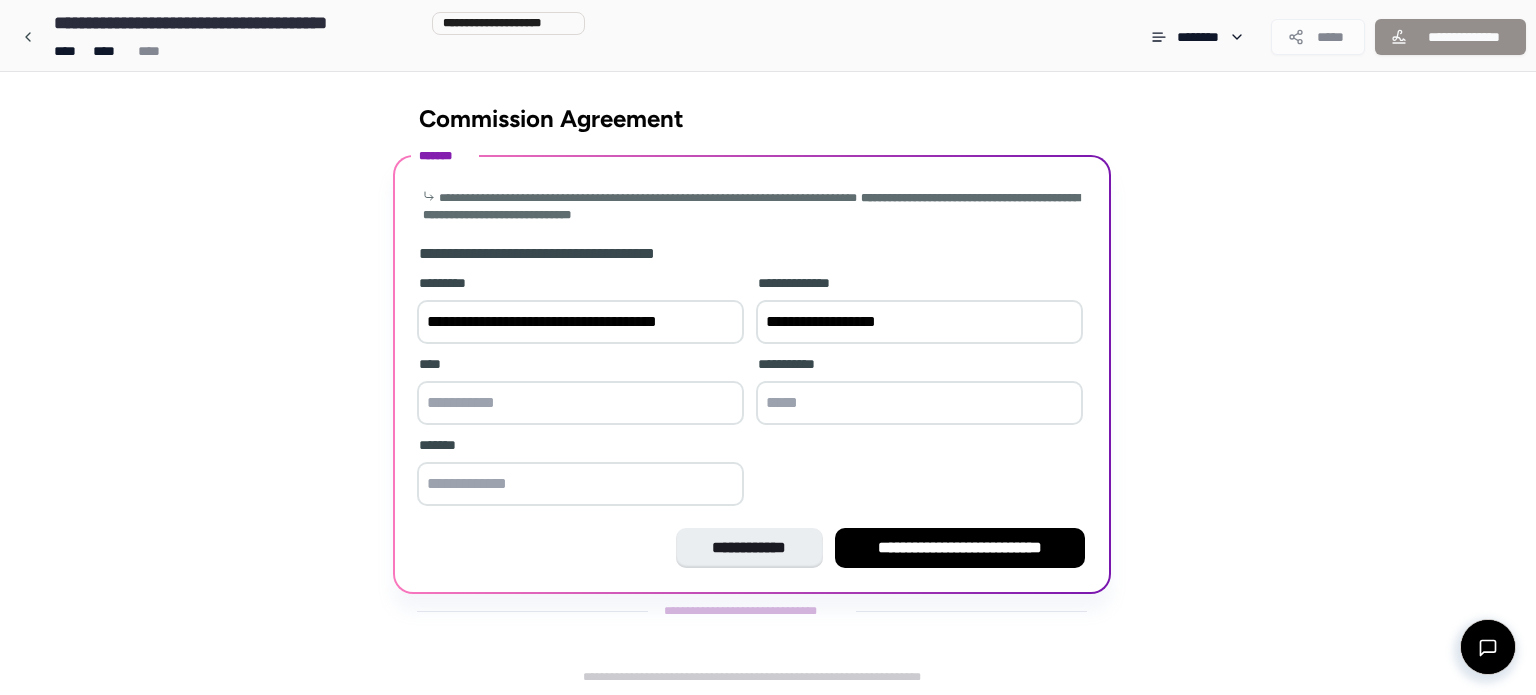 type on "**********" 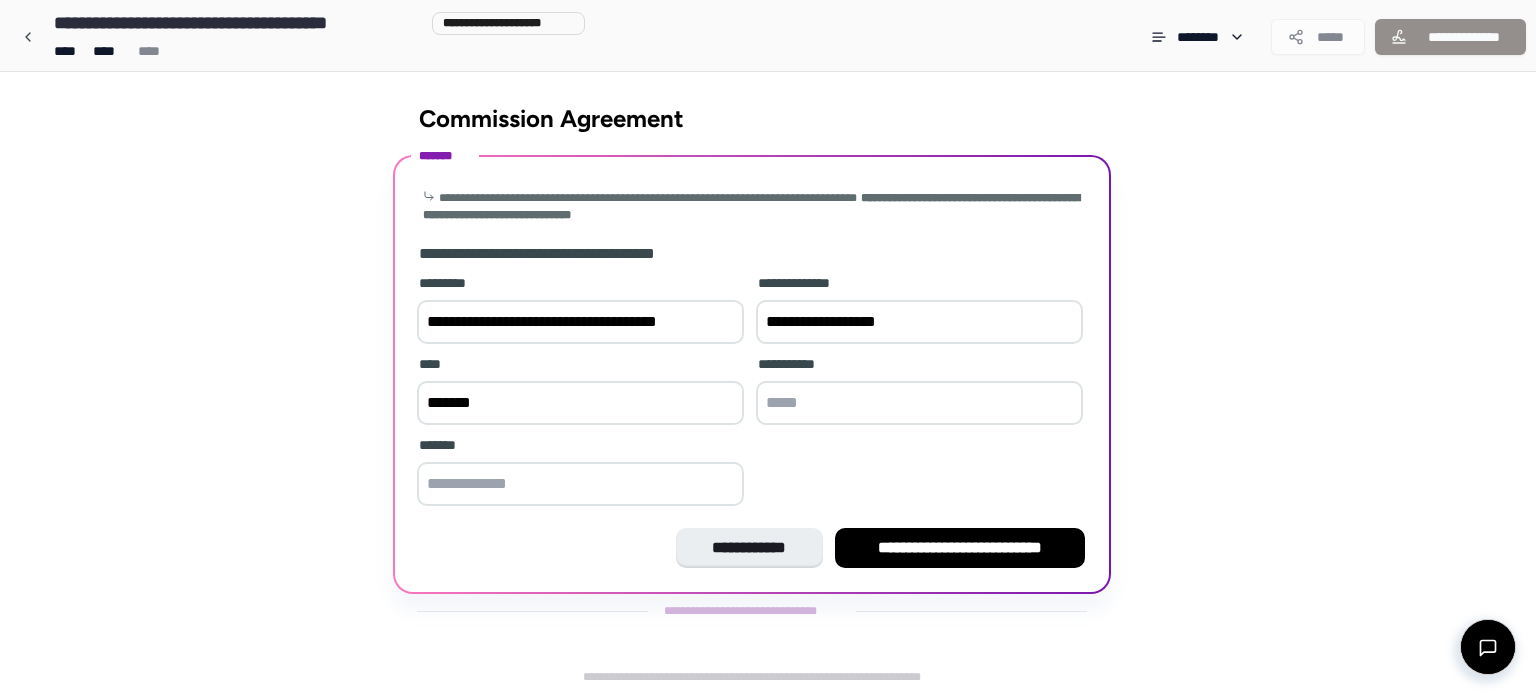 type on "*******" 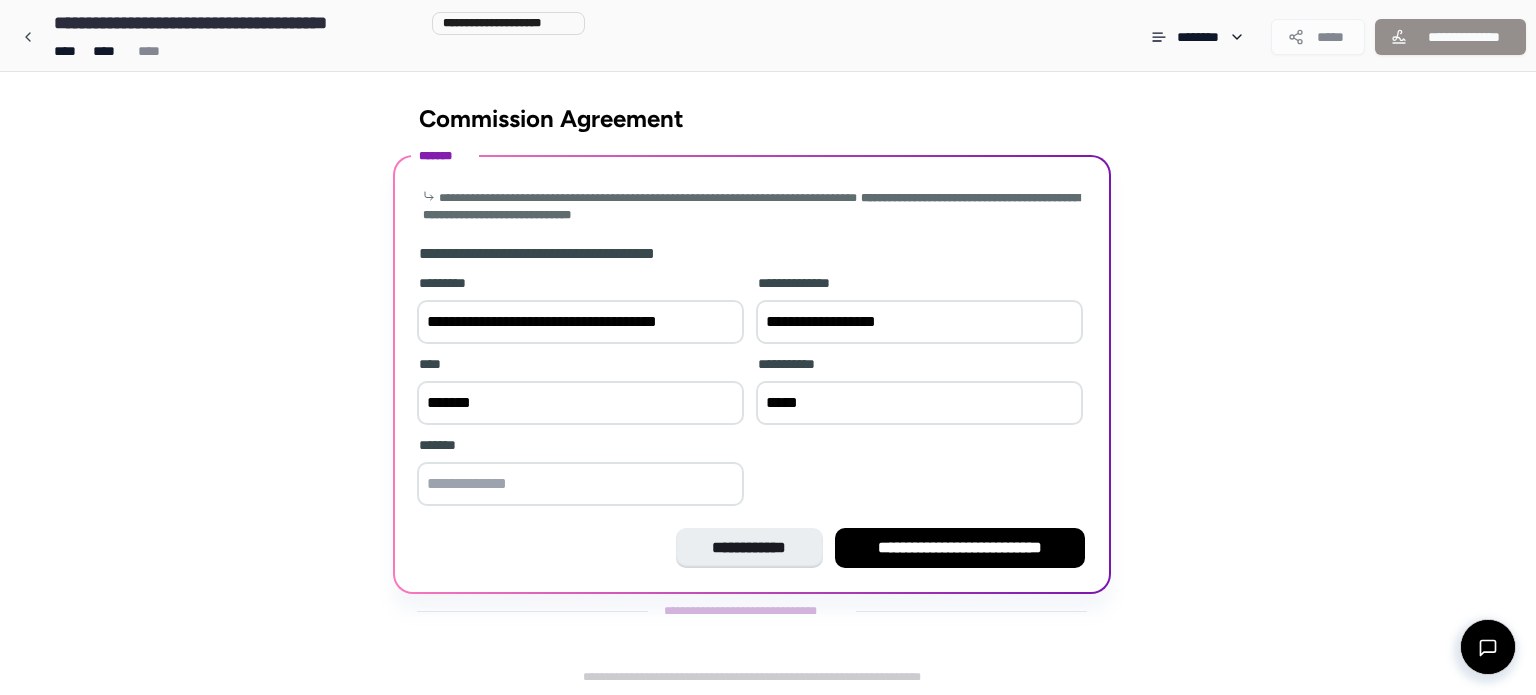 type on "*****" 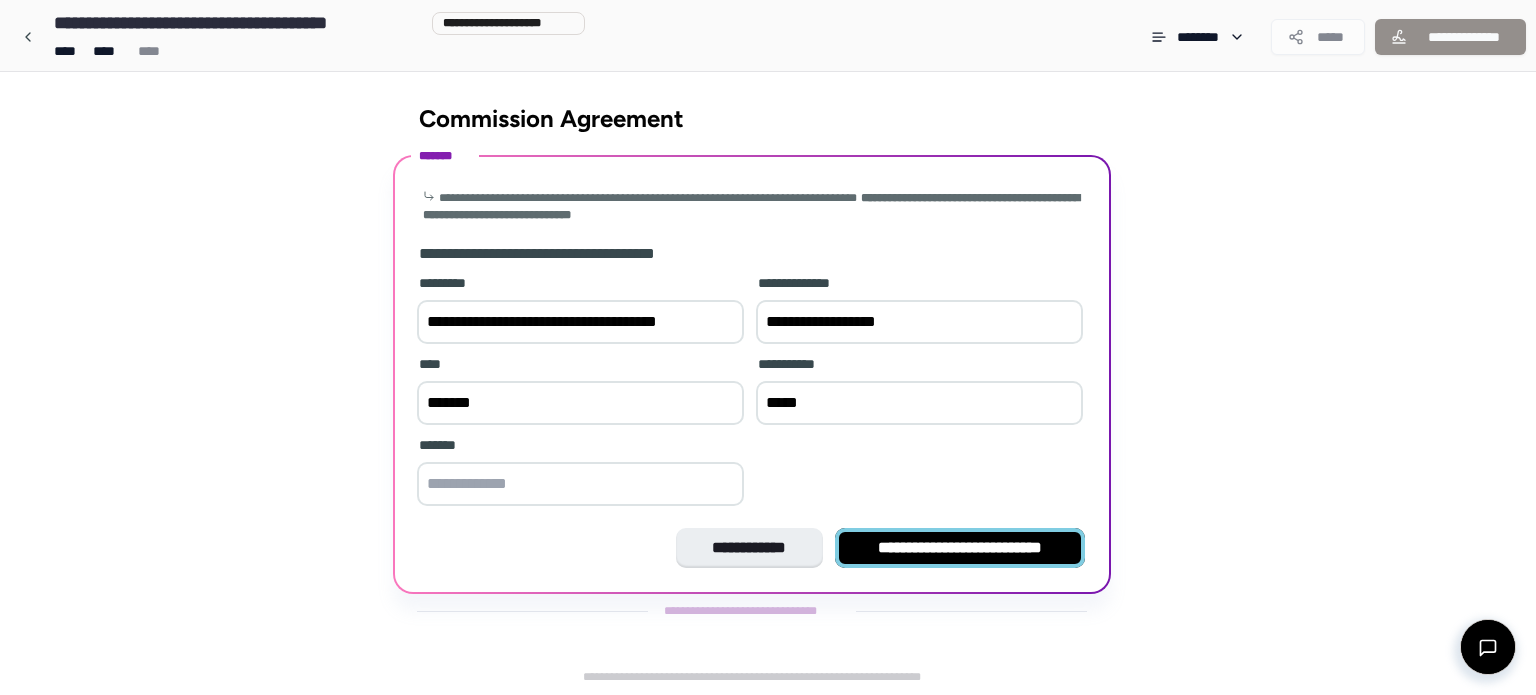 click on "**********" at bounding box center [960, 548] 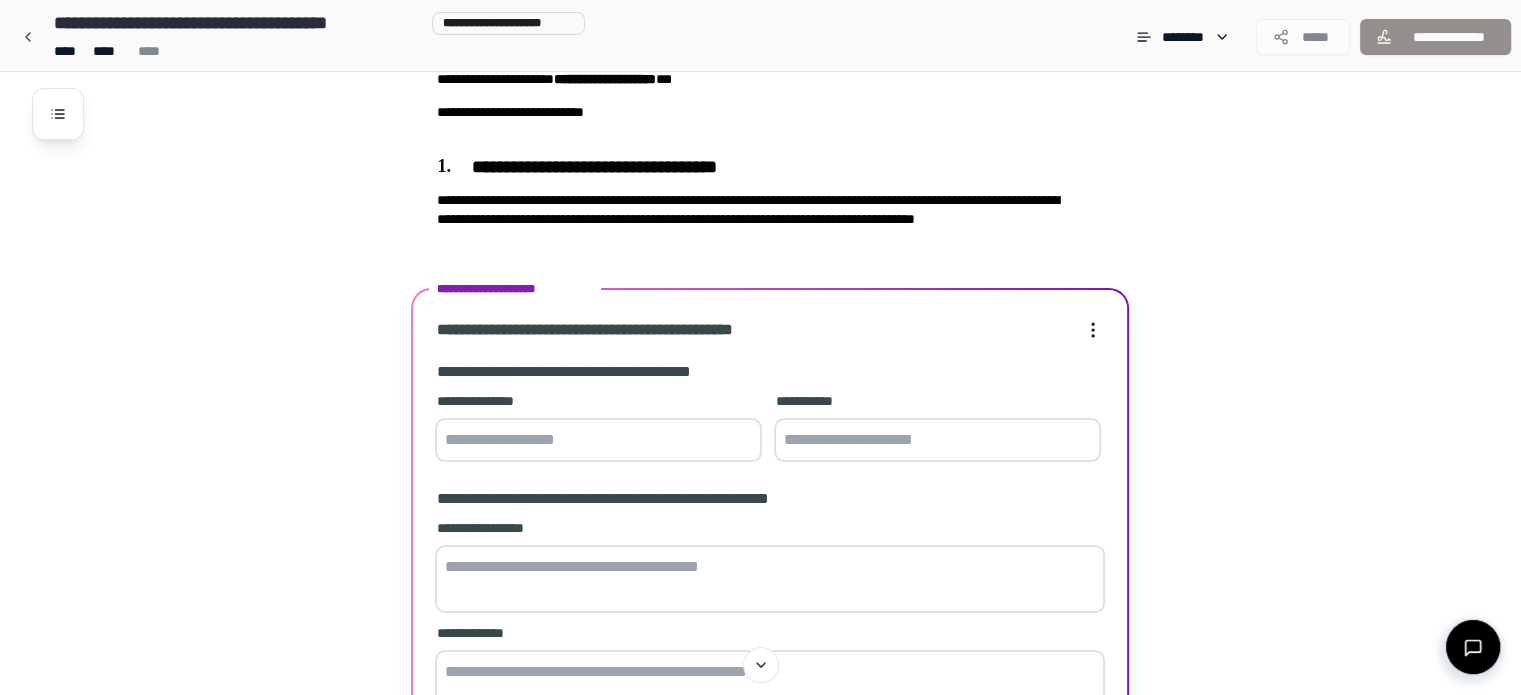 scroll, scrollTop: 187, scrollLeft: 0, axis: vertical 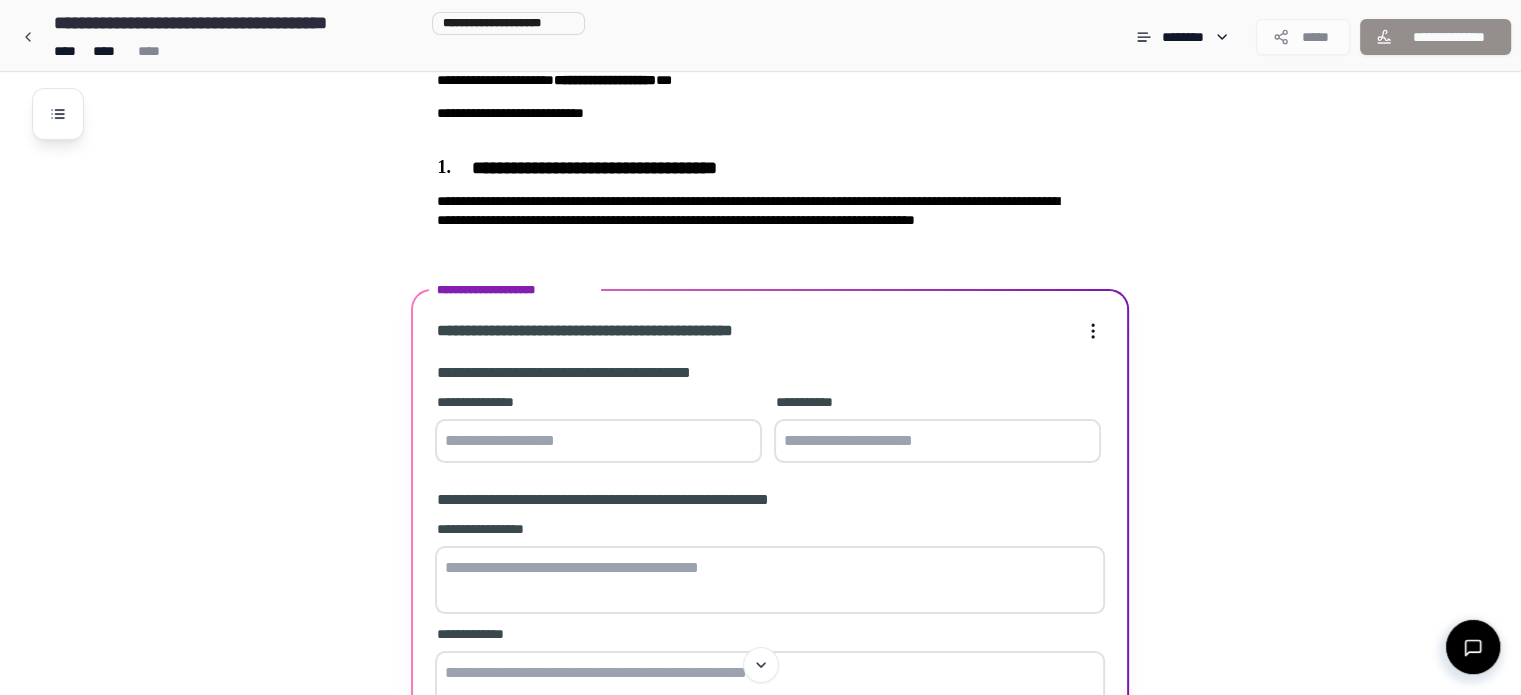 click at bounding box center [598, 441] 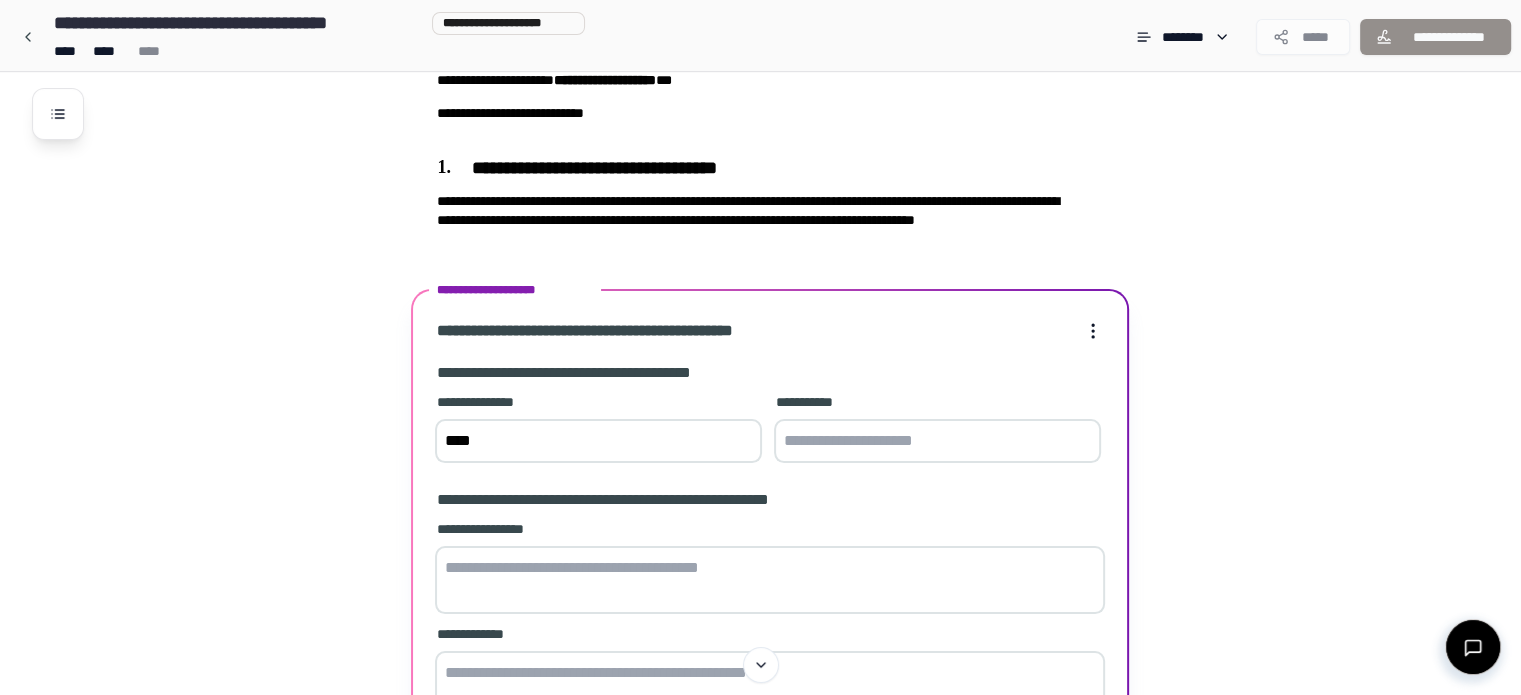 type on "****" 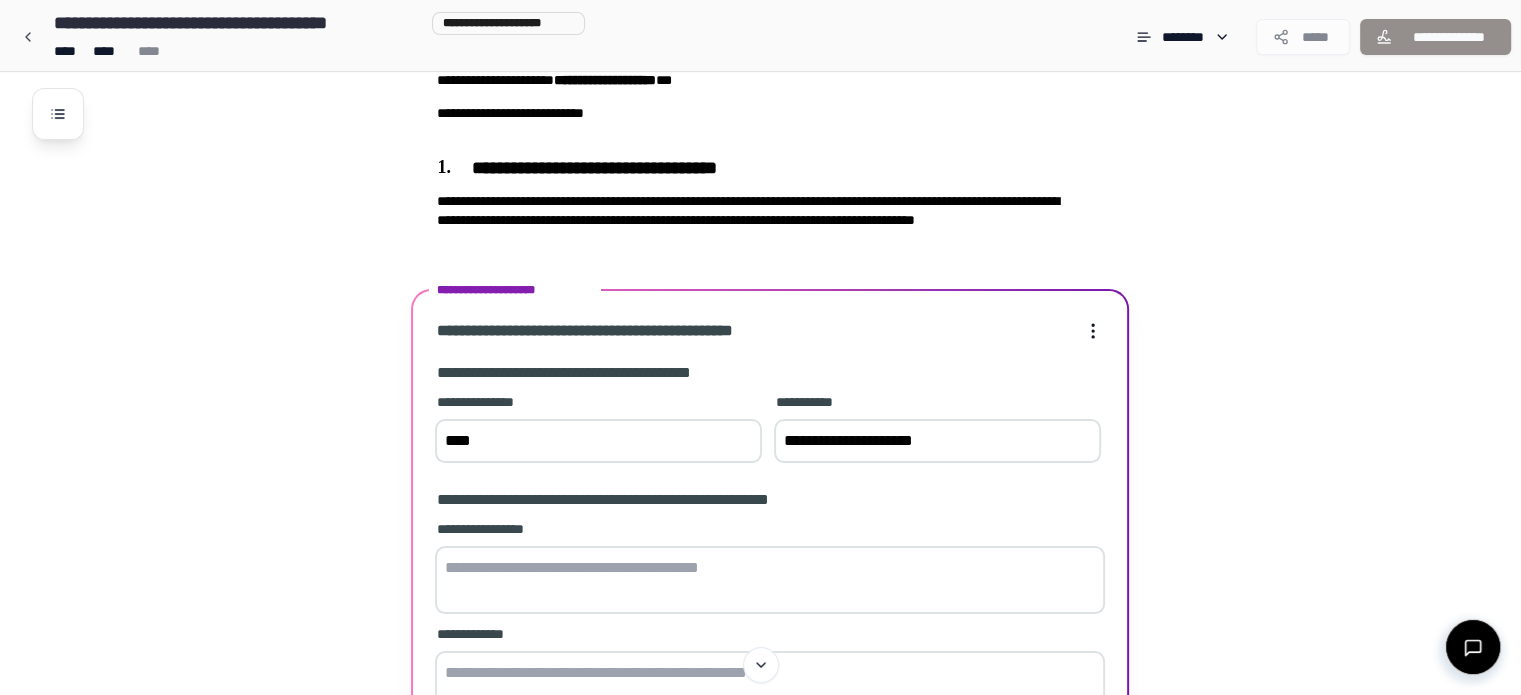 click at bounding box center [770, 580] 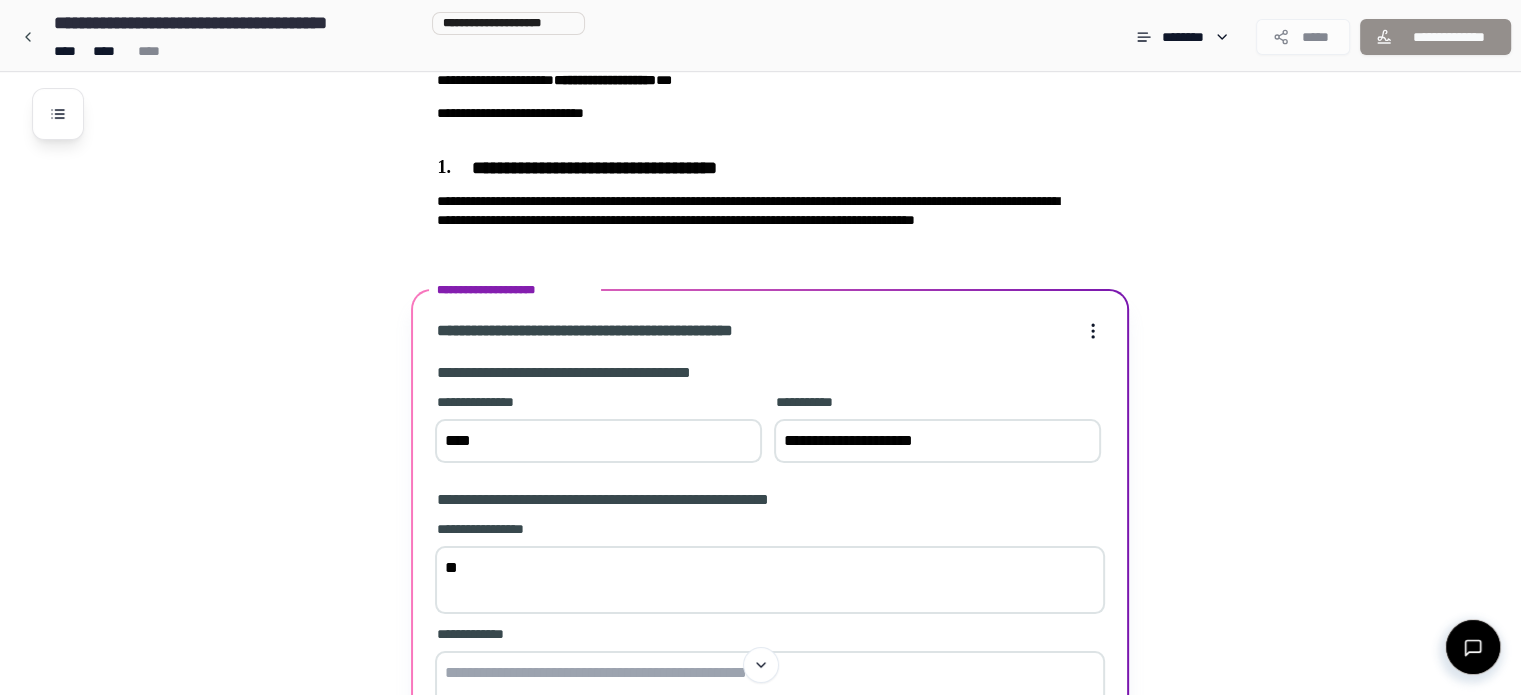 type on "*" 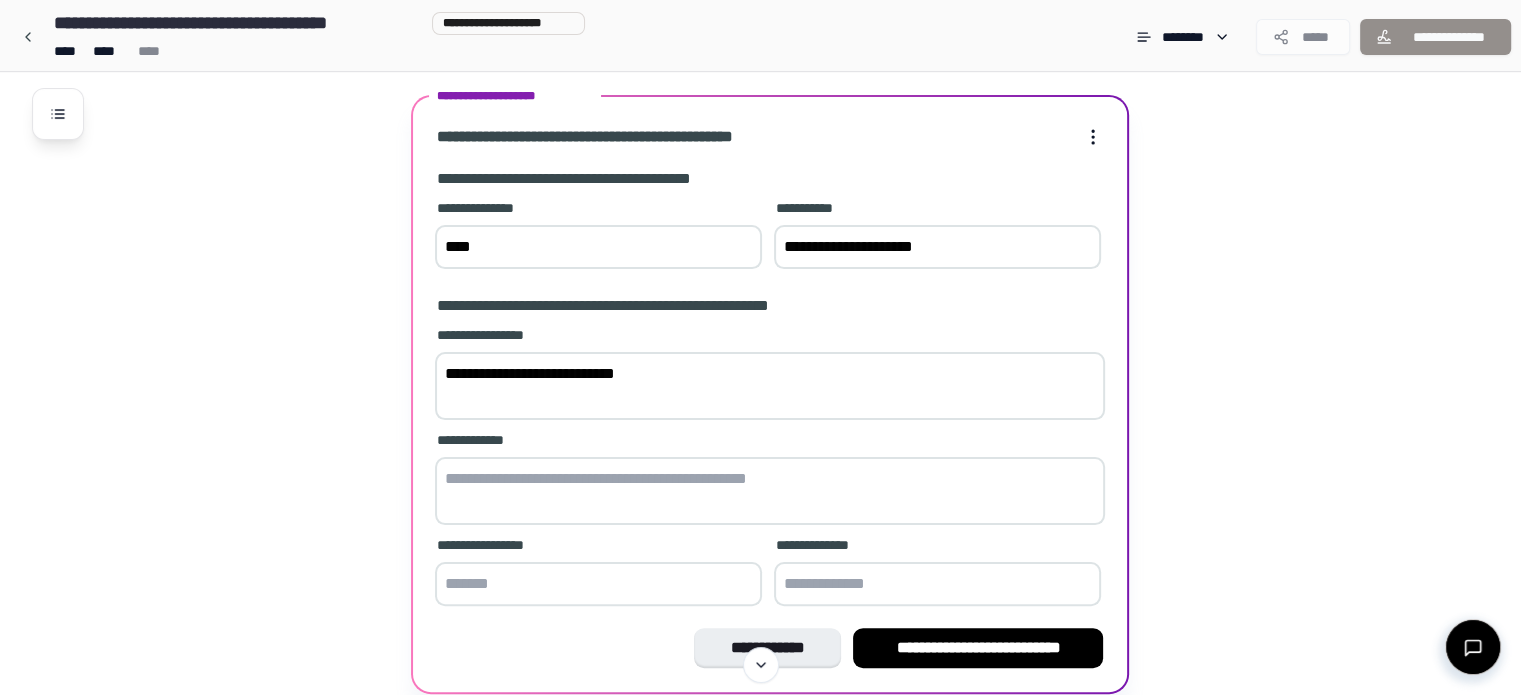 scroll, scrollTop: 392, scrollLeft: 0, axis: vertical 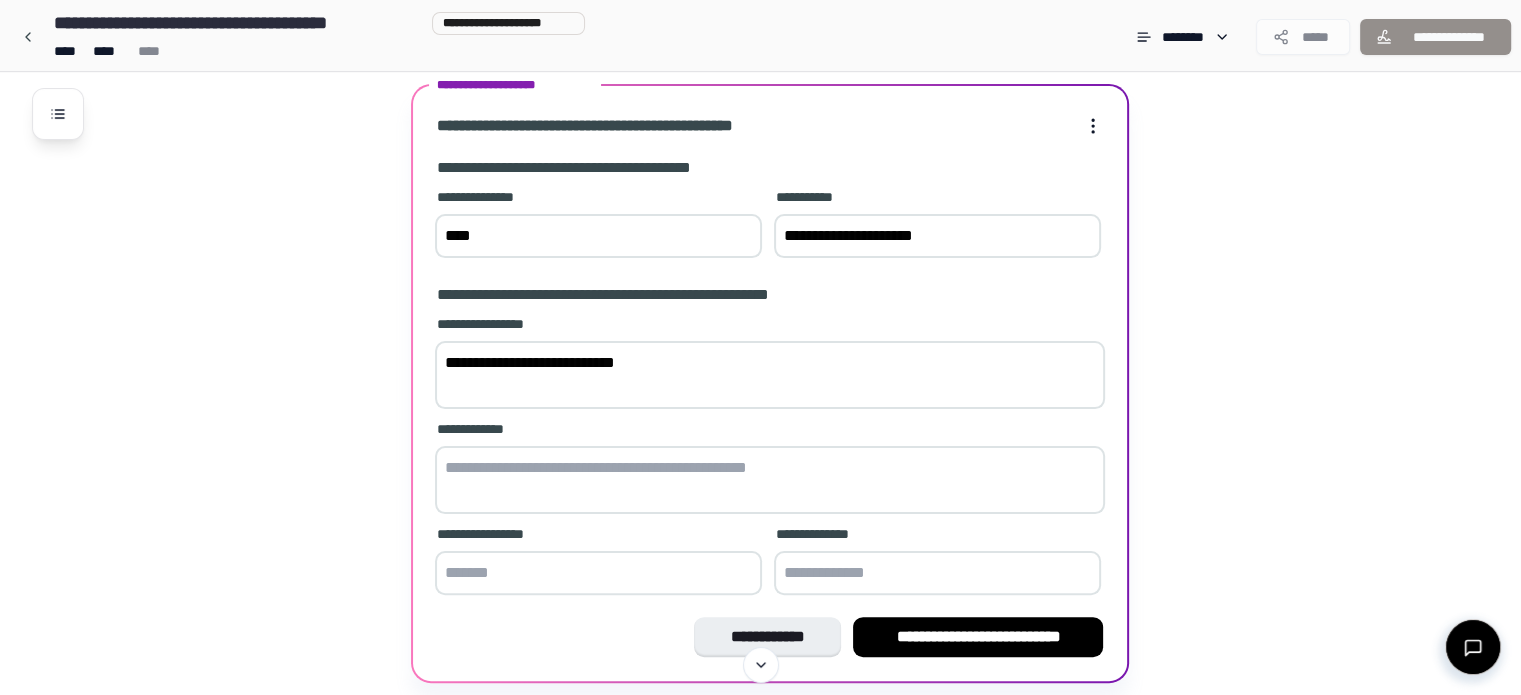 type on "**********" 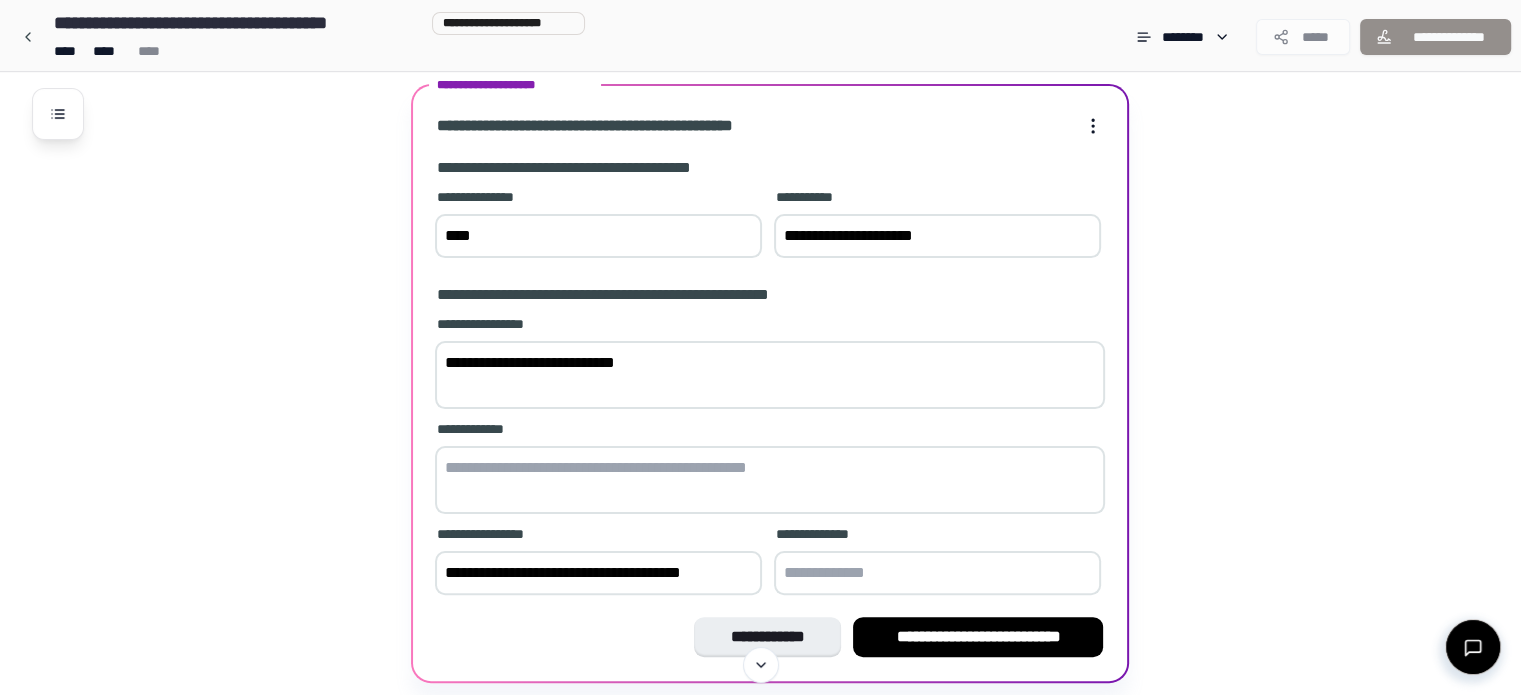 type on "**********" 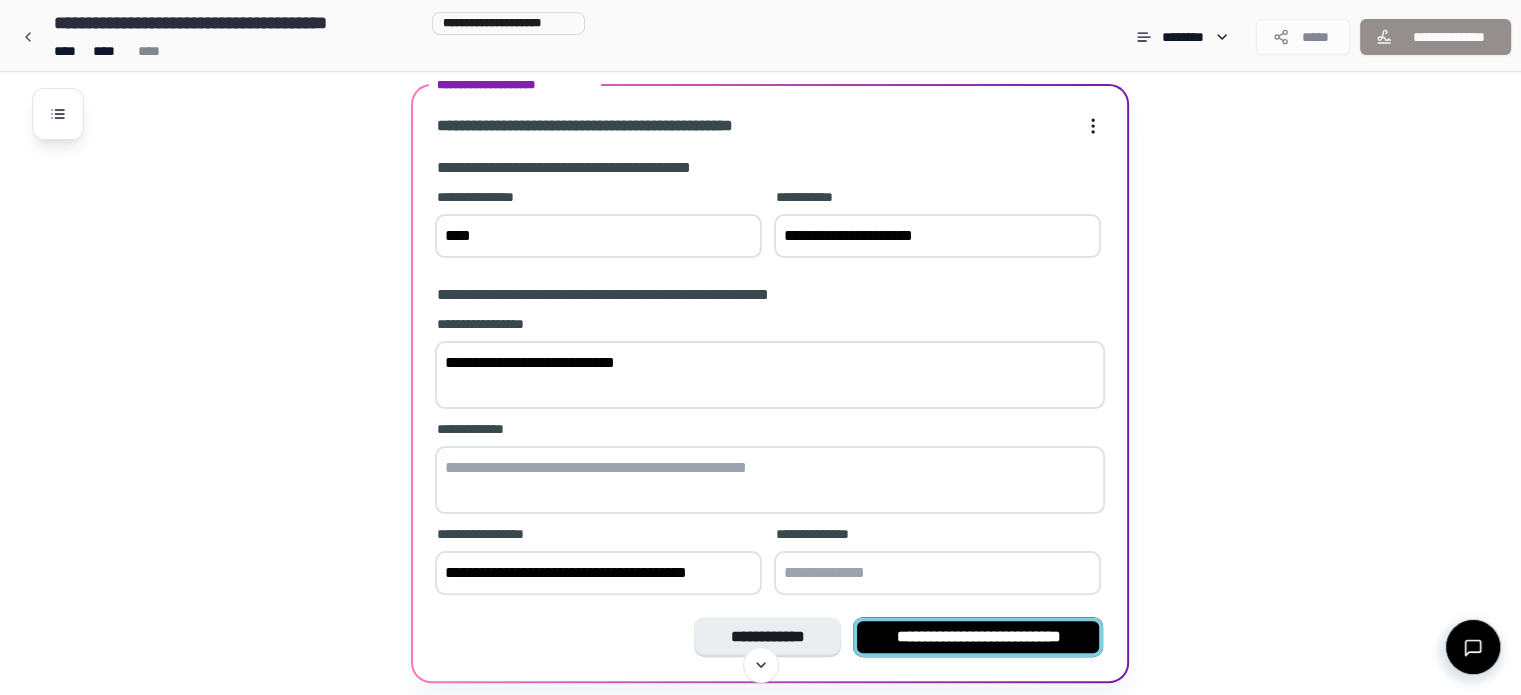 click on "**********" at bounding box center (978, 637) 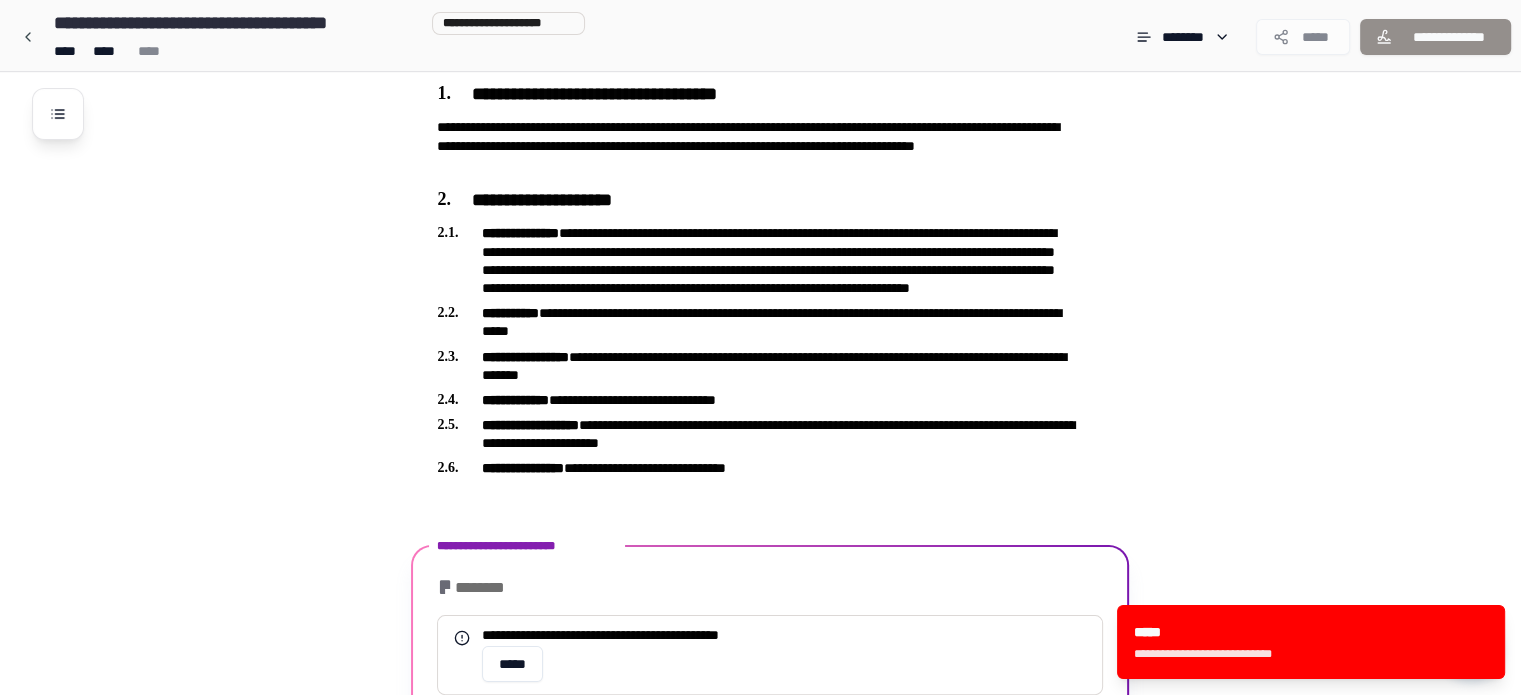scroll, scrollTop: 353, scrollLeft: 0, axis: vertical 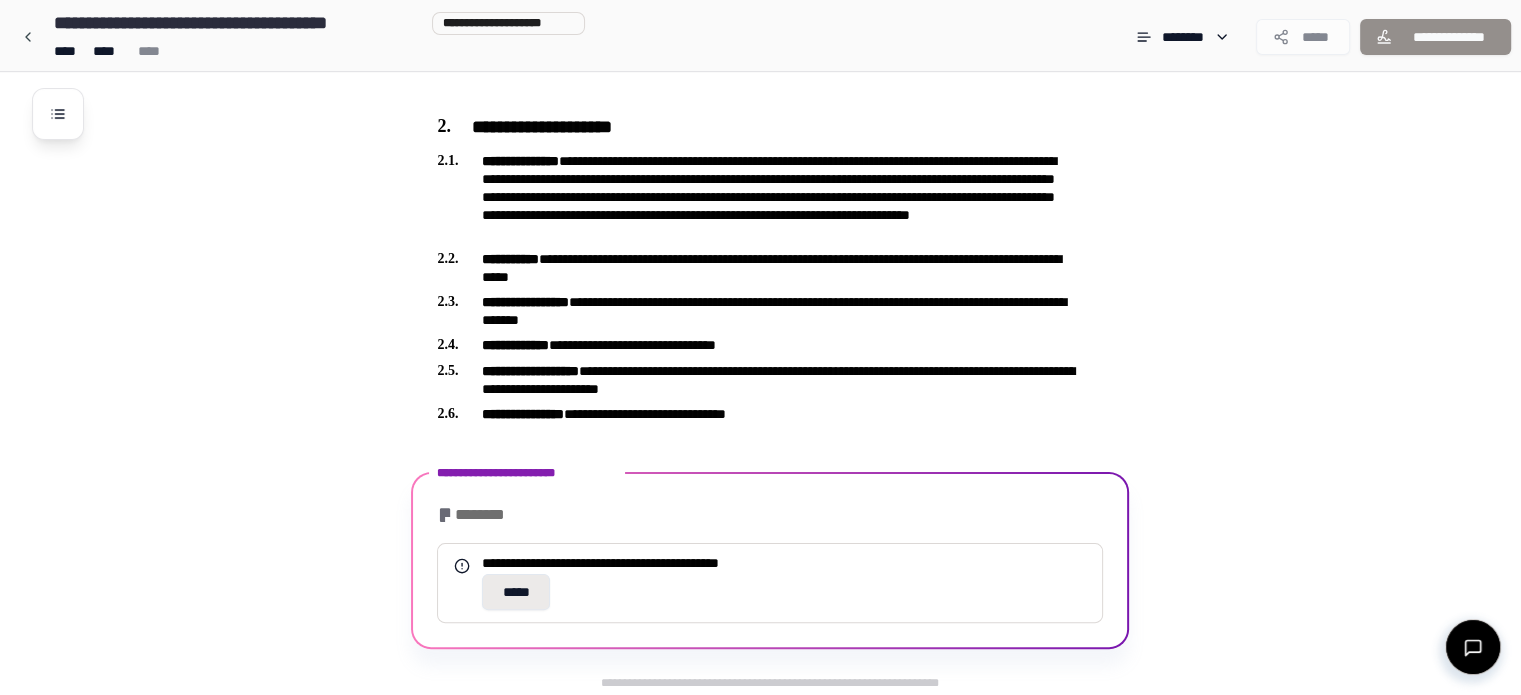 click on "*****" at bounding box center (516, 592) 